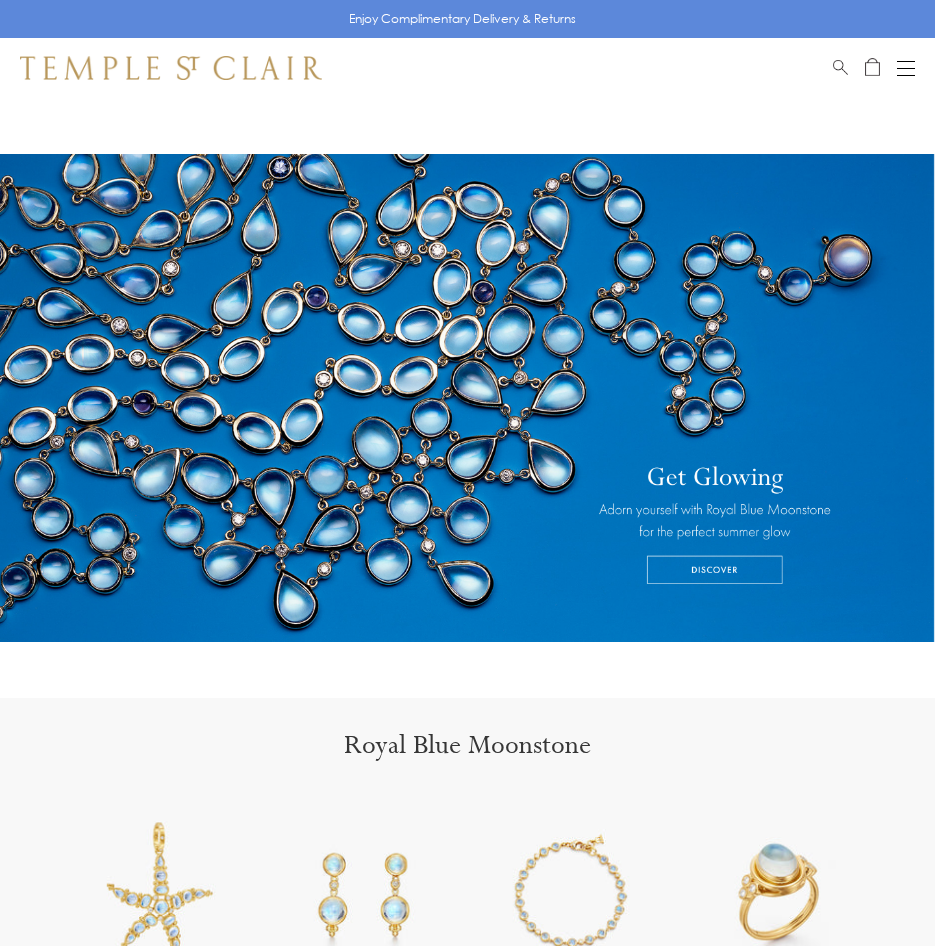 scroll, scrollTop: 0, scrollLeft: 0, axis: both 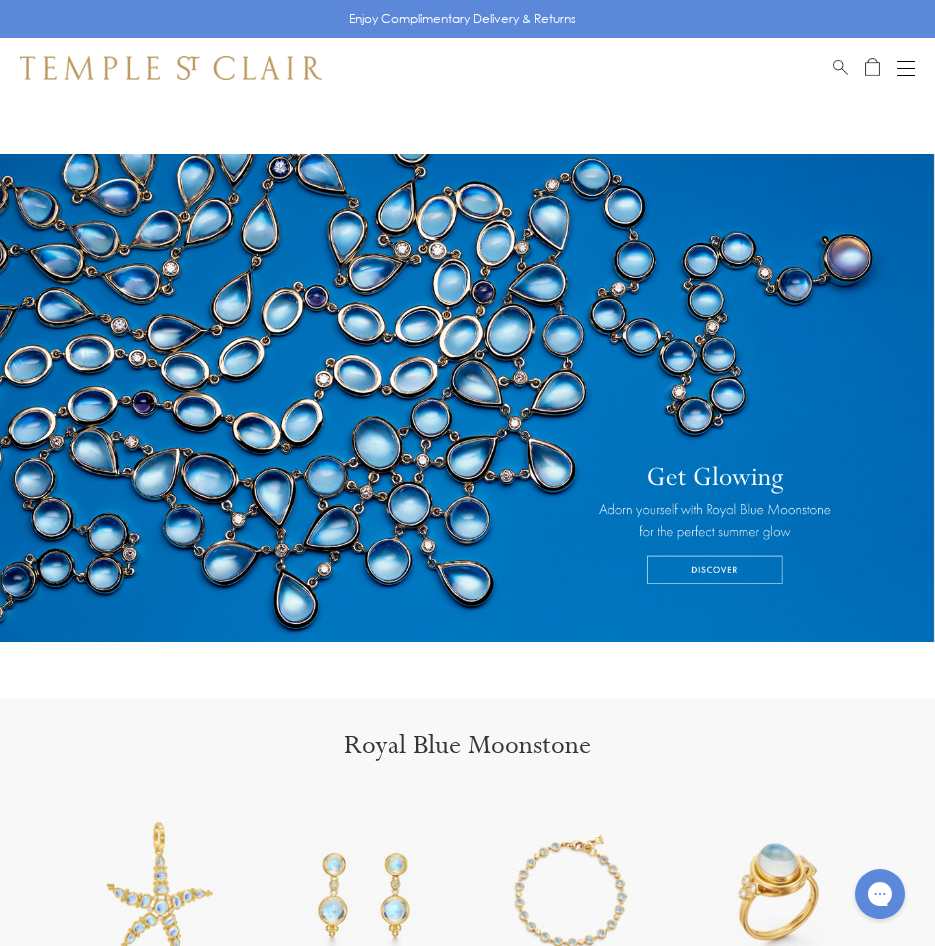 click at bounding box center [467, 398] 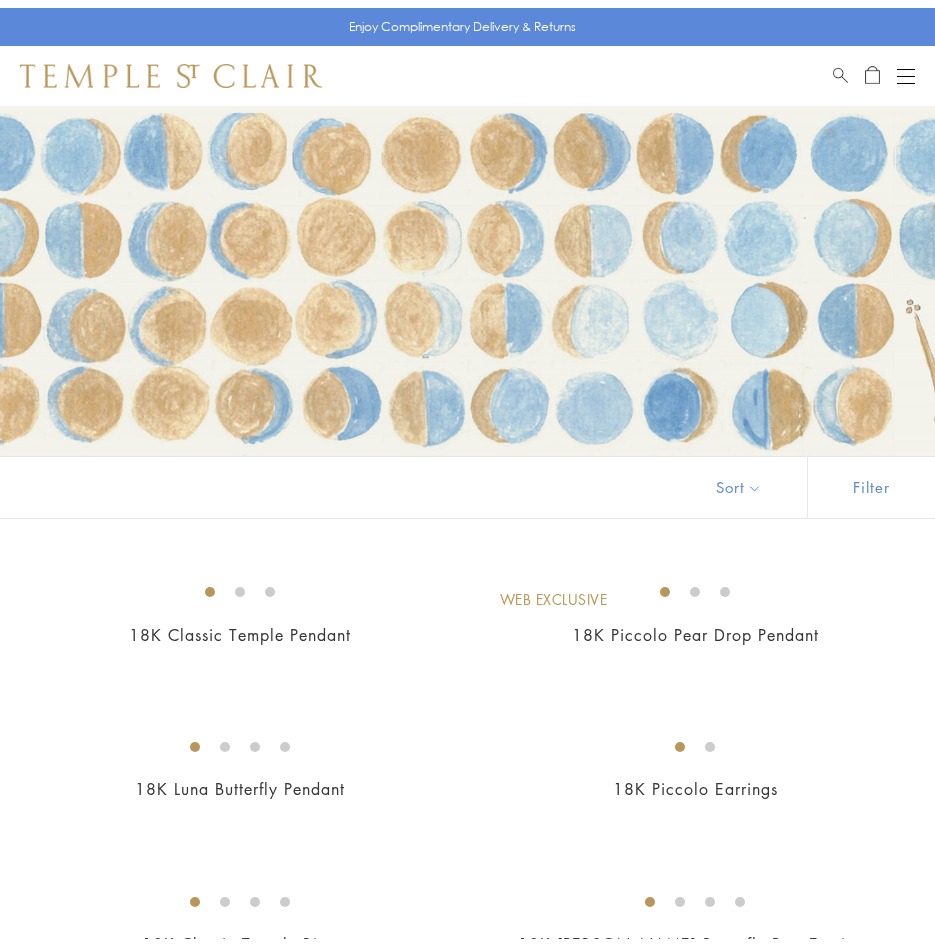 scroll, scrollTop: 0, scrollLeft: 0, axis: both 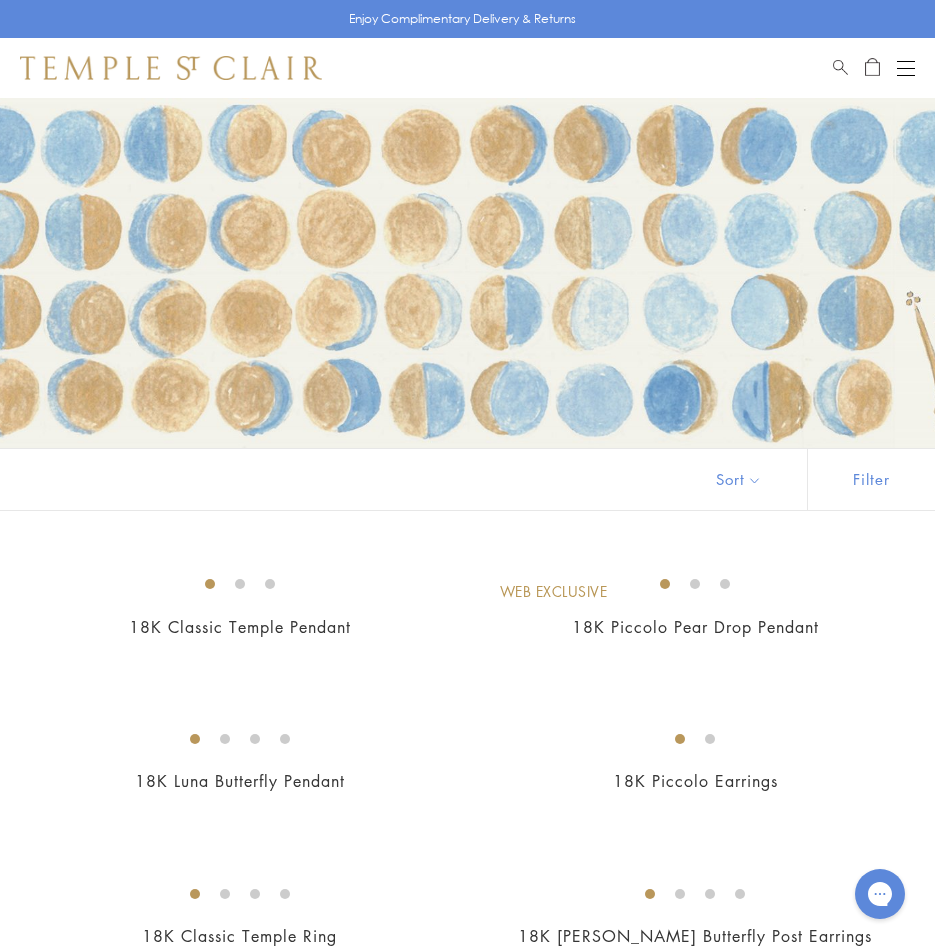 click at bounding box center [840, 64] 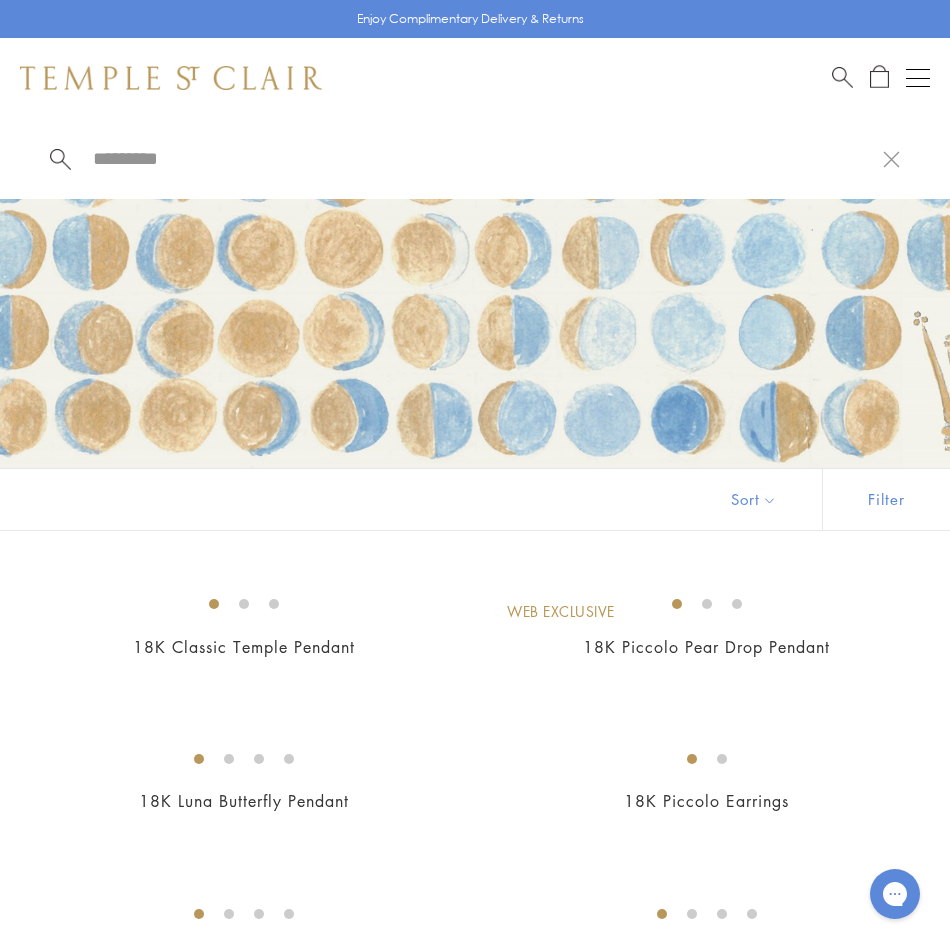 click at bounding box center (487, 158) 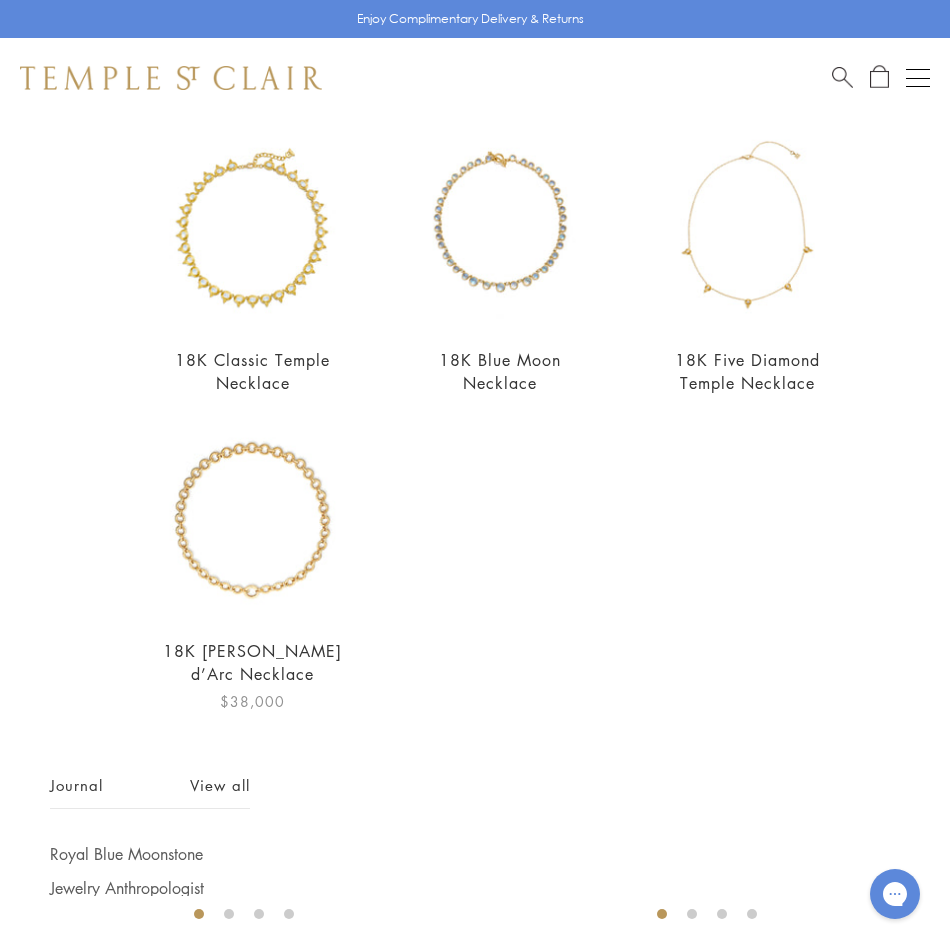scroll, scrollTop: 780, scrollLeft: 0, axis: vertical 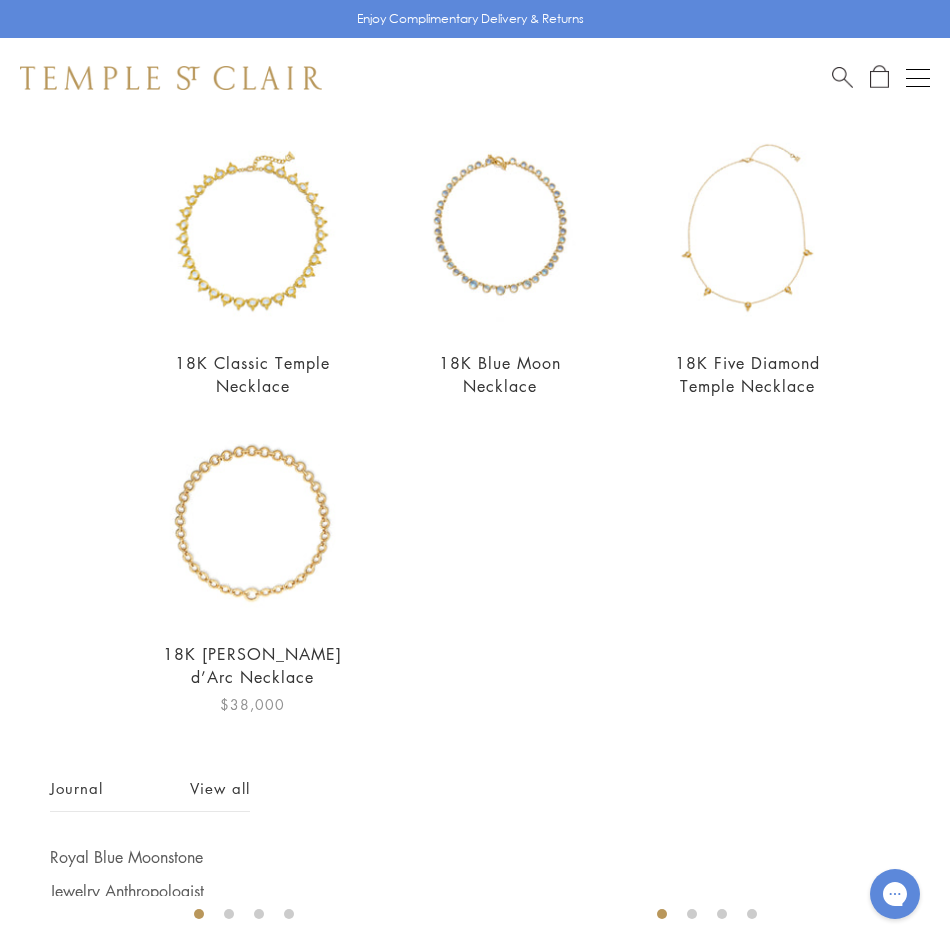 type on "********" 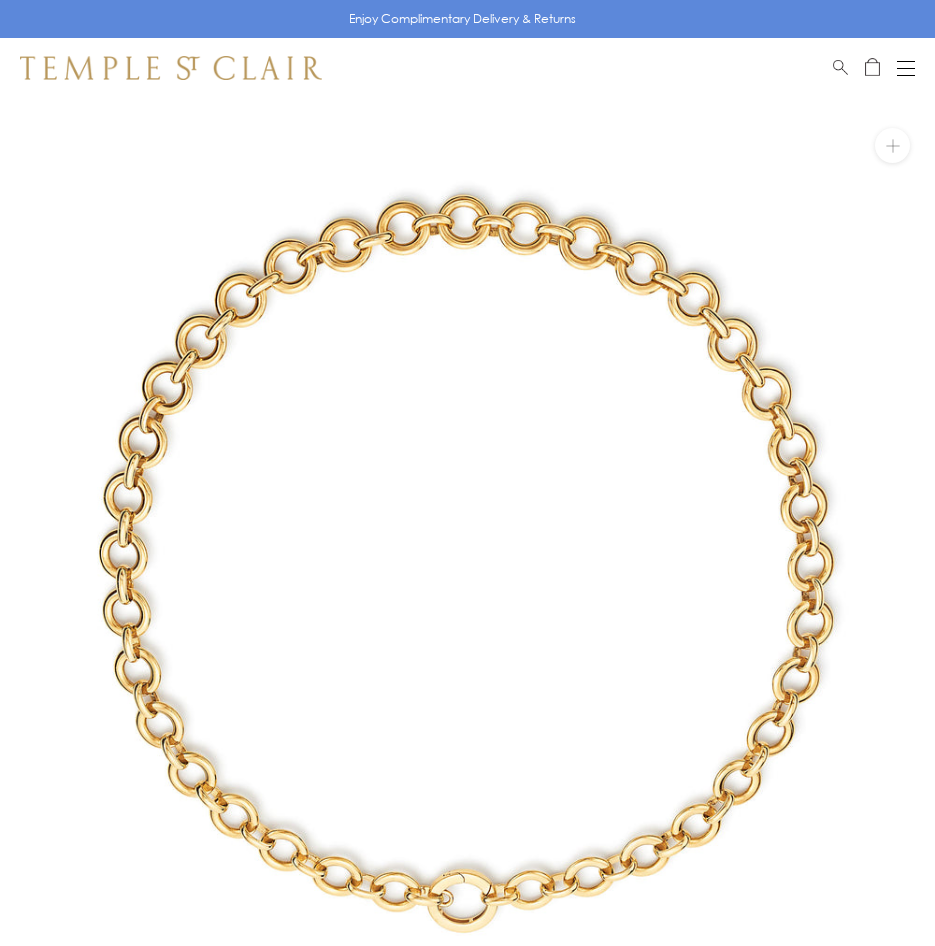 scroll, scrollTop: 0, scrollLeft: 0, axis: both 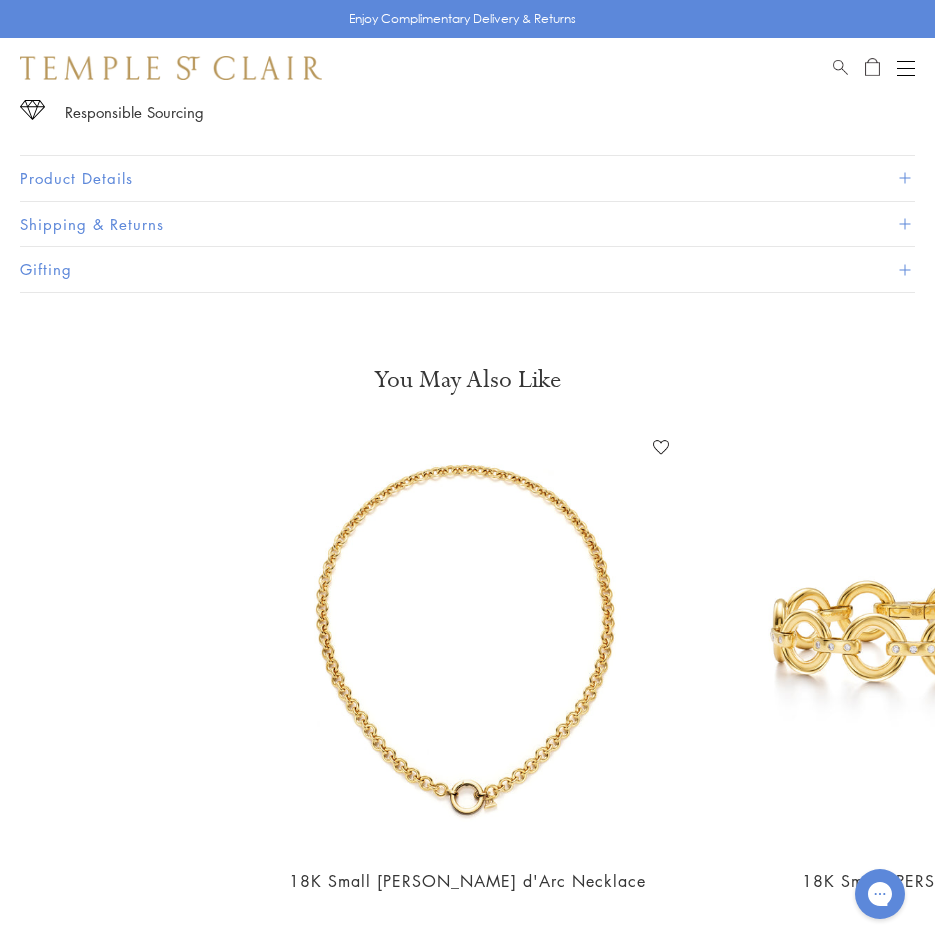 click on "Product Details" at bounding box center [467, 178] 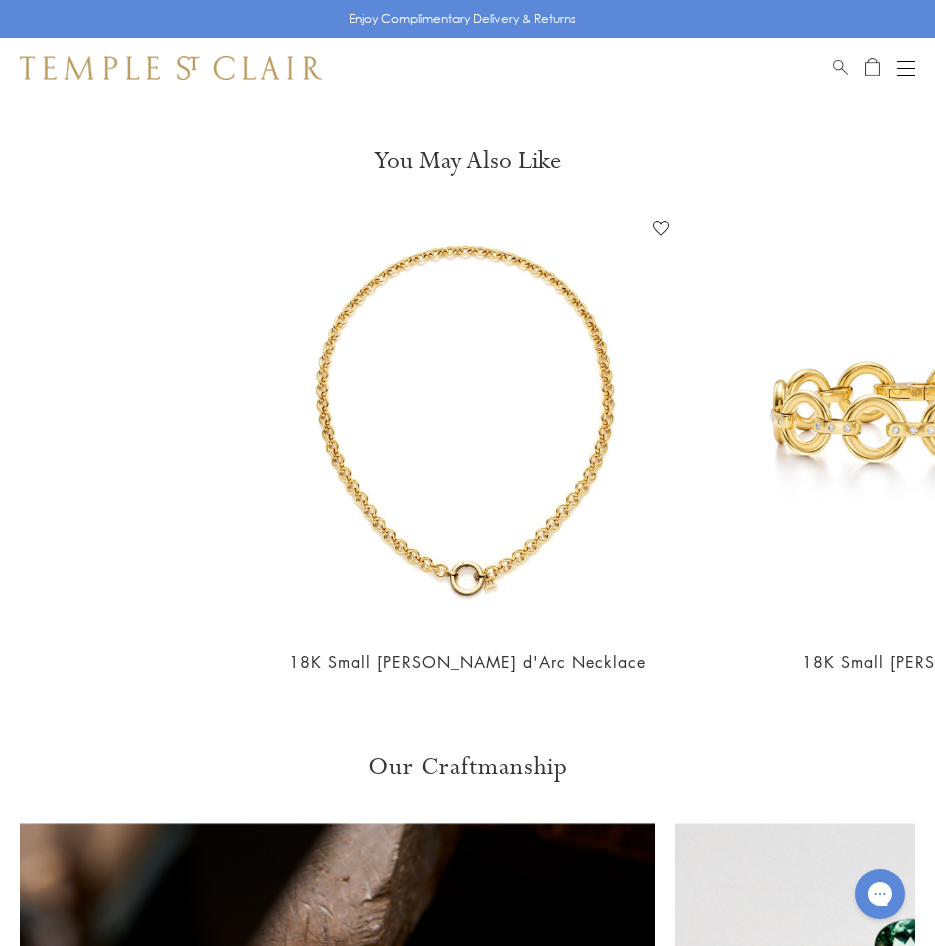 scroll, scrollTop: 1909, scrollLeft: 0, axis: vertical 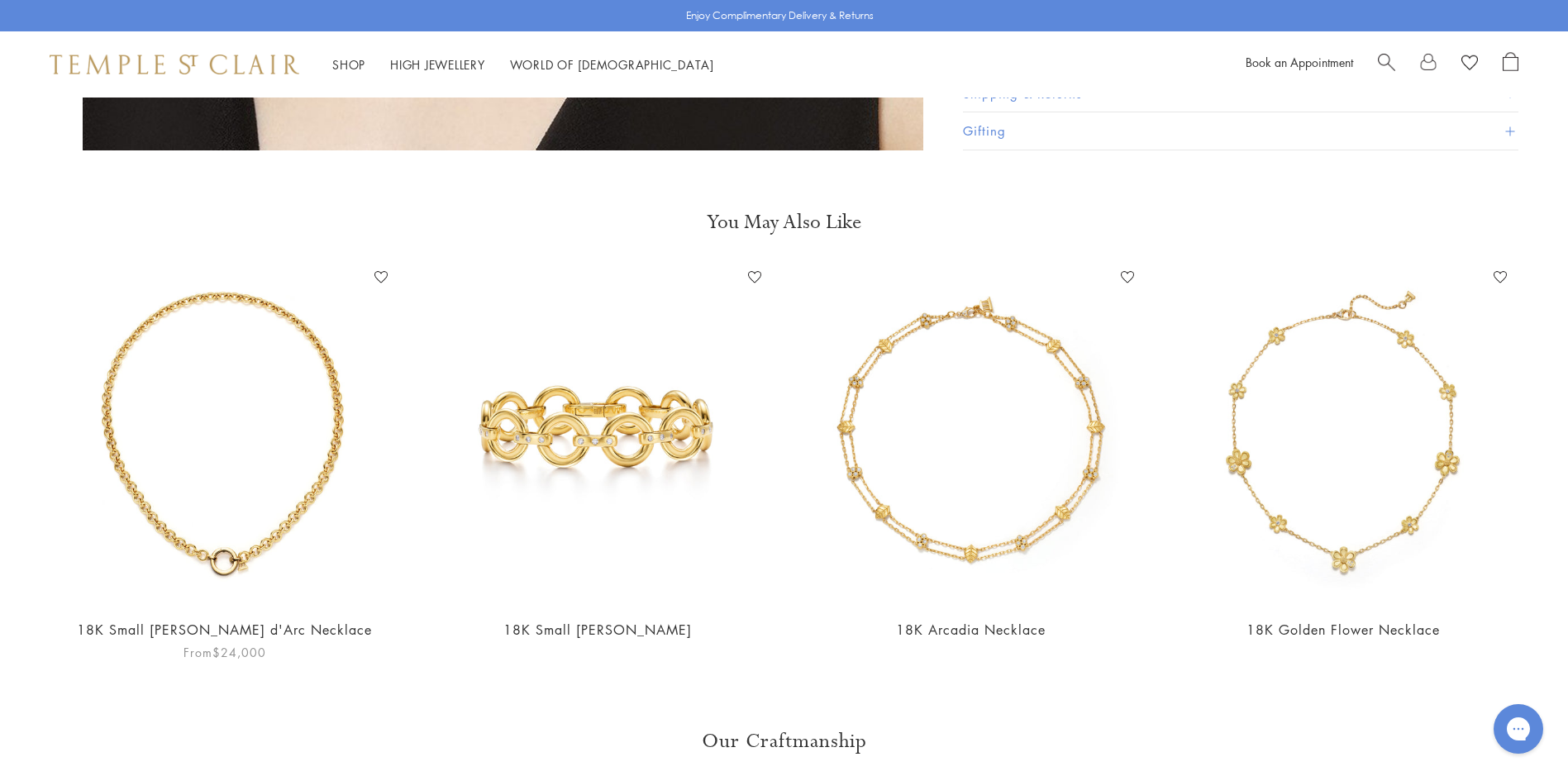 click on "18K Small Jean d'Arc Necklace" at bounding box center (224, 630) 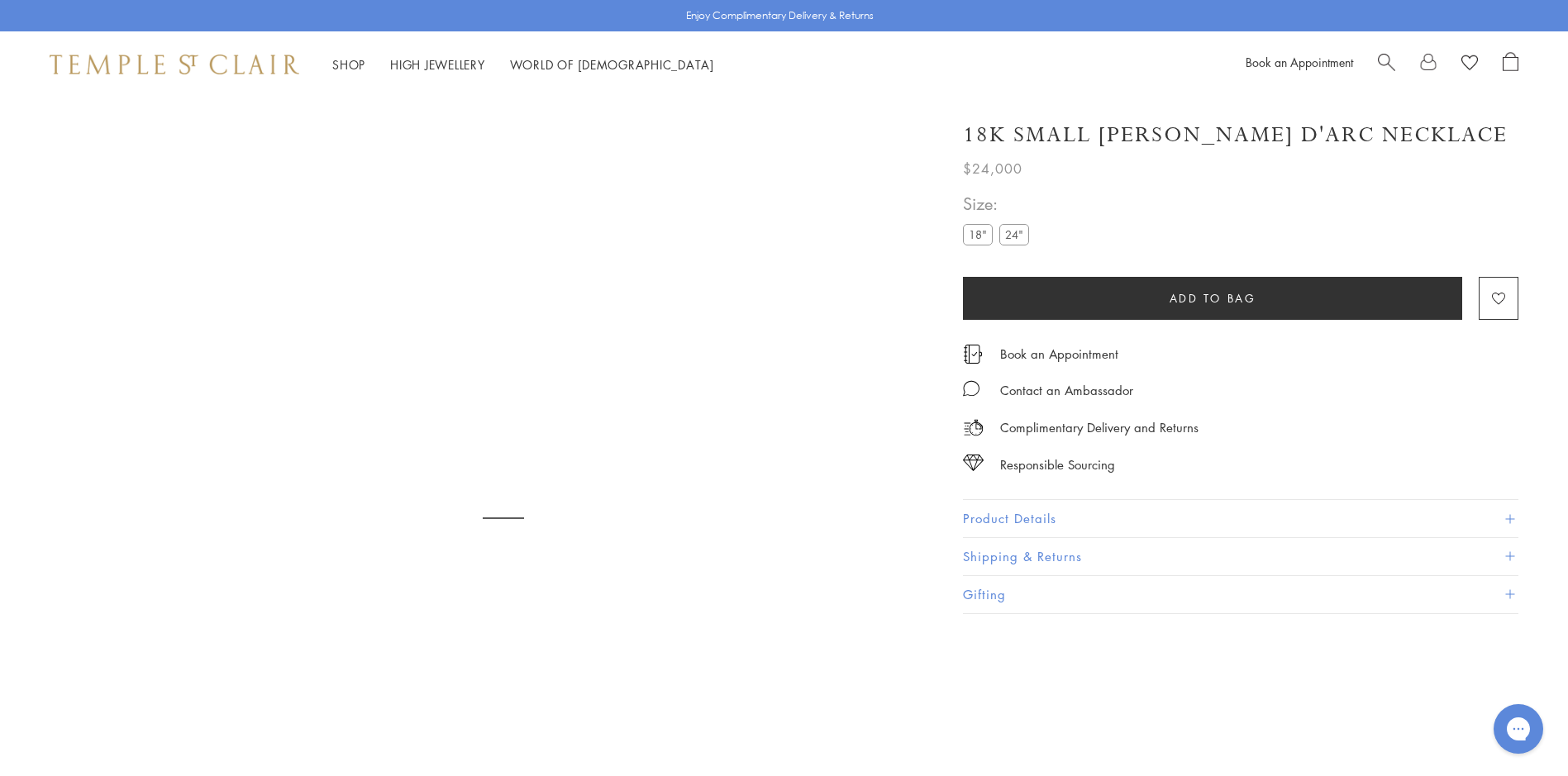 scroll, scrollTop: 98, scrollLeft: 0, axis: vertical 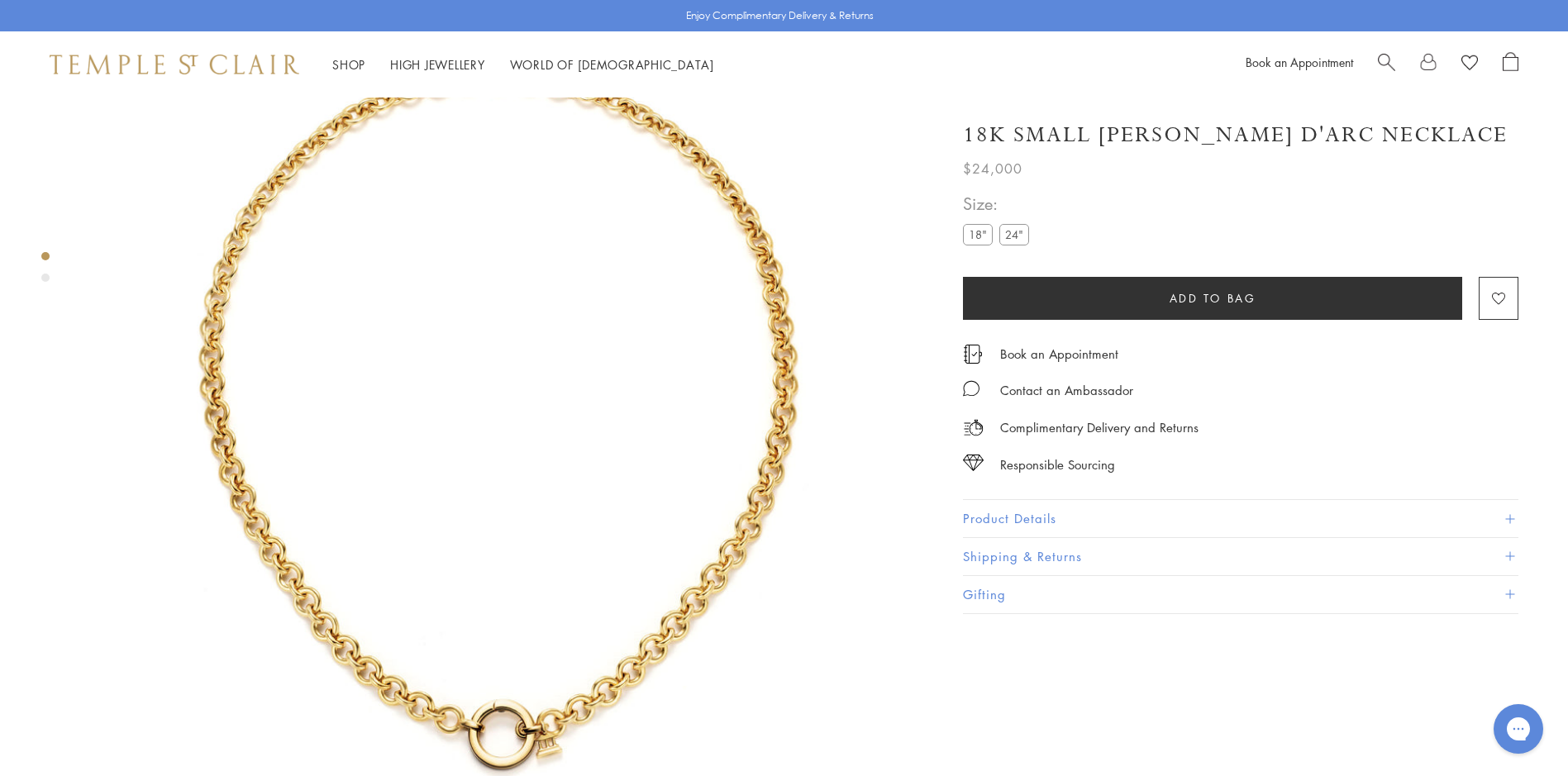 click on "Product Details" at bounding box center (1241, 518) 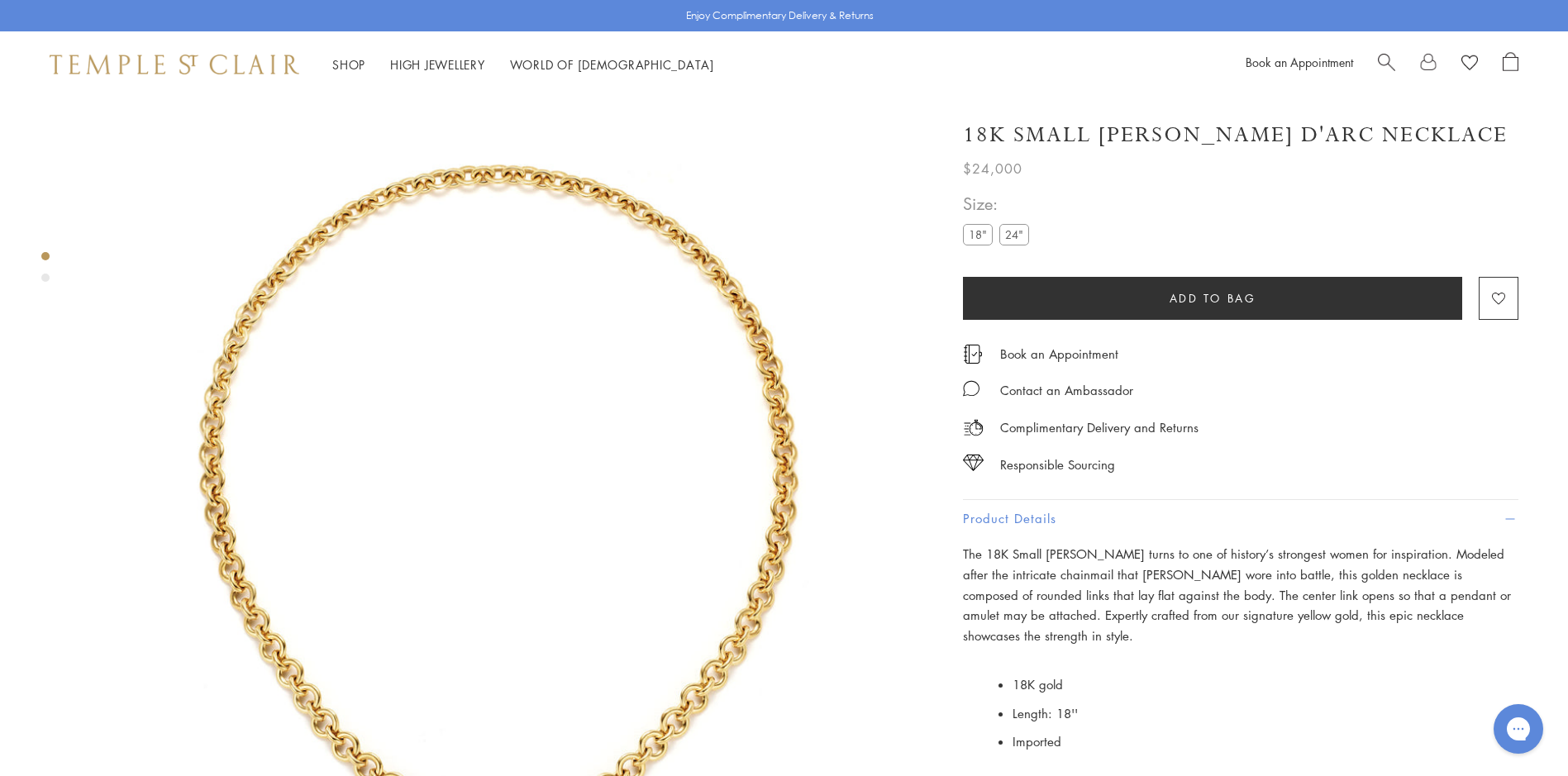 scroll, scrollTop: 0, scrollLeft: 0, axis: both 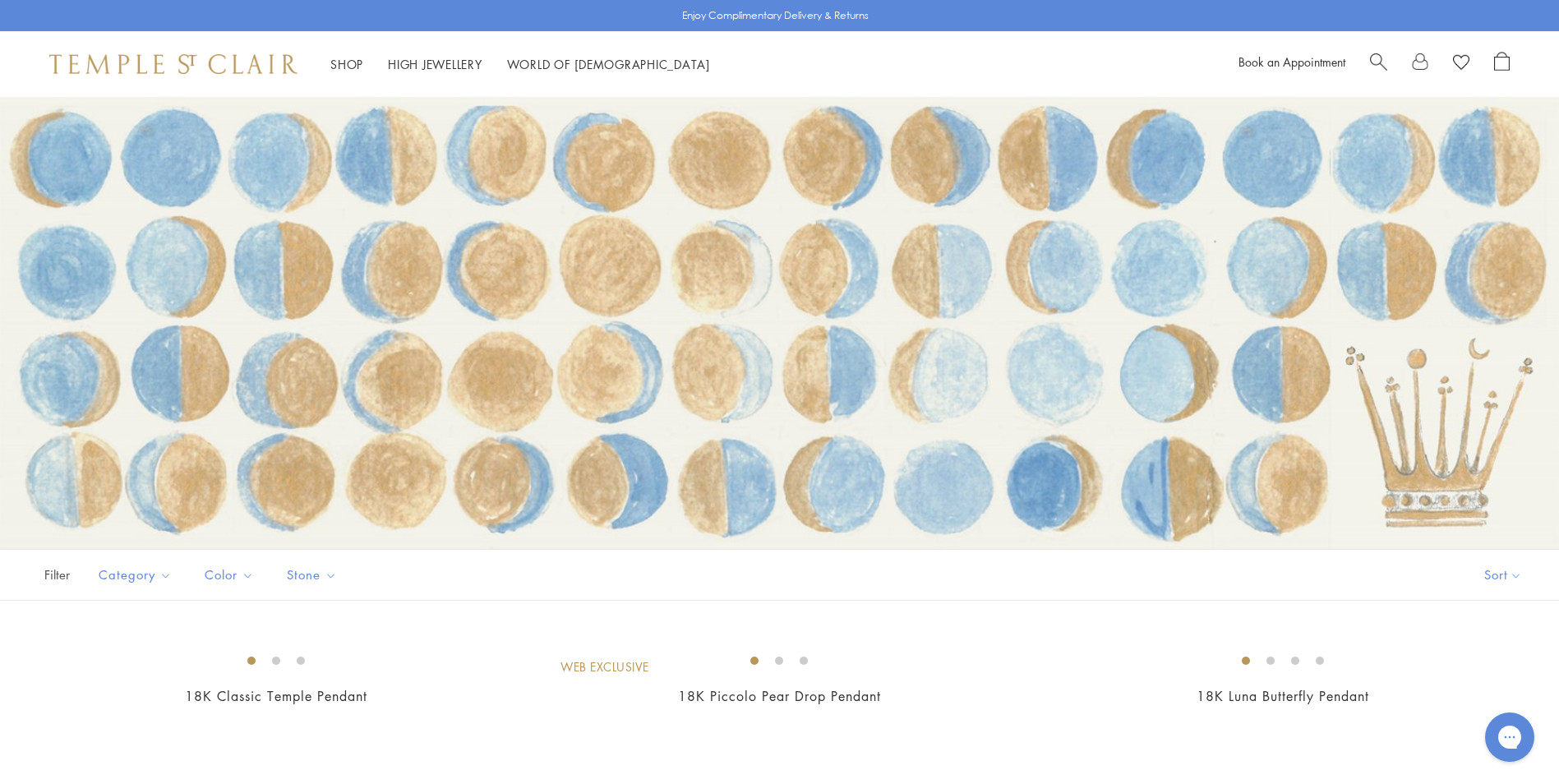 click at bounding box center (1378, 60) 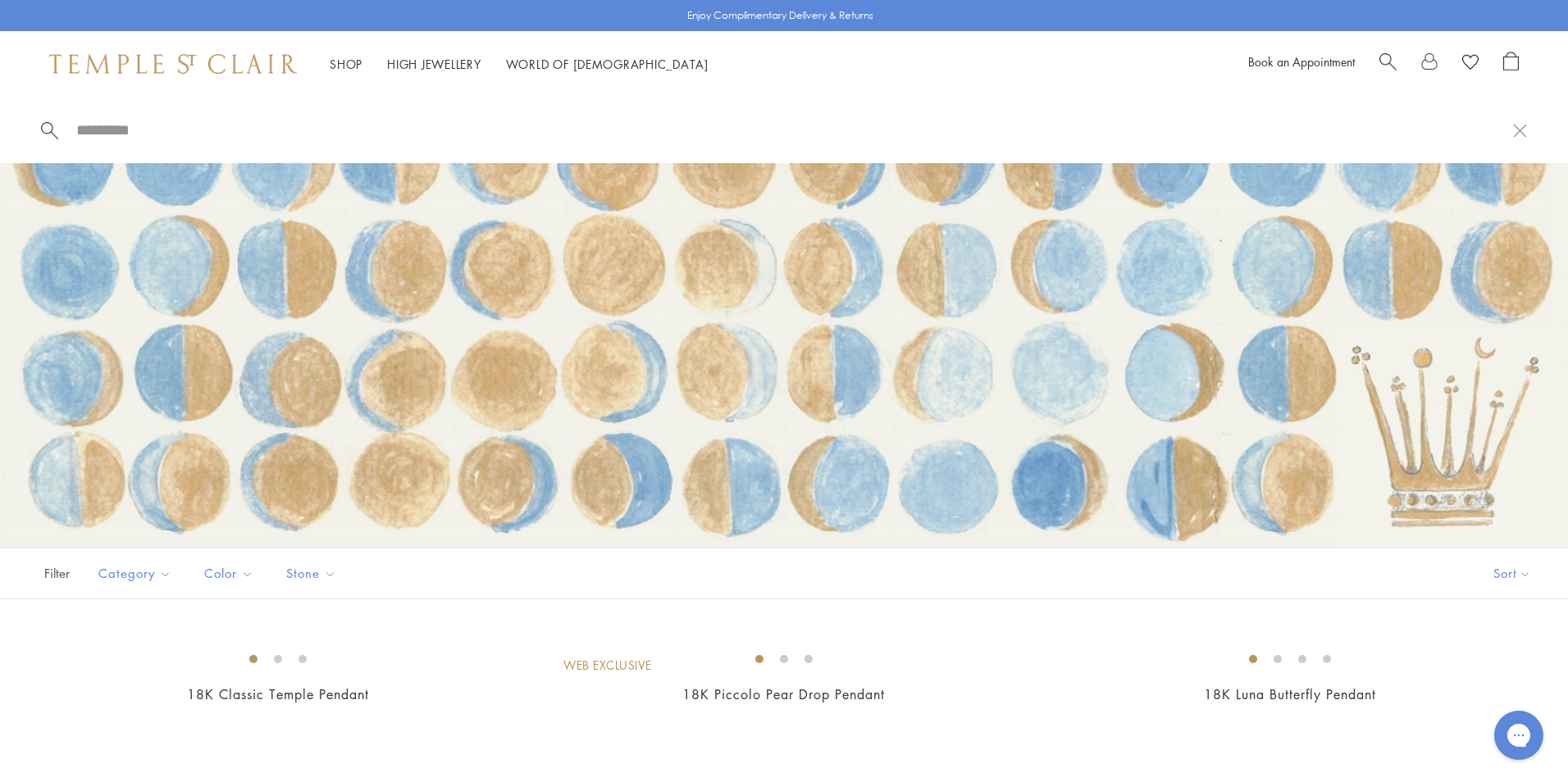 click at bounding box center [794, 130] 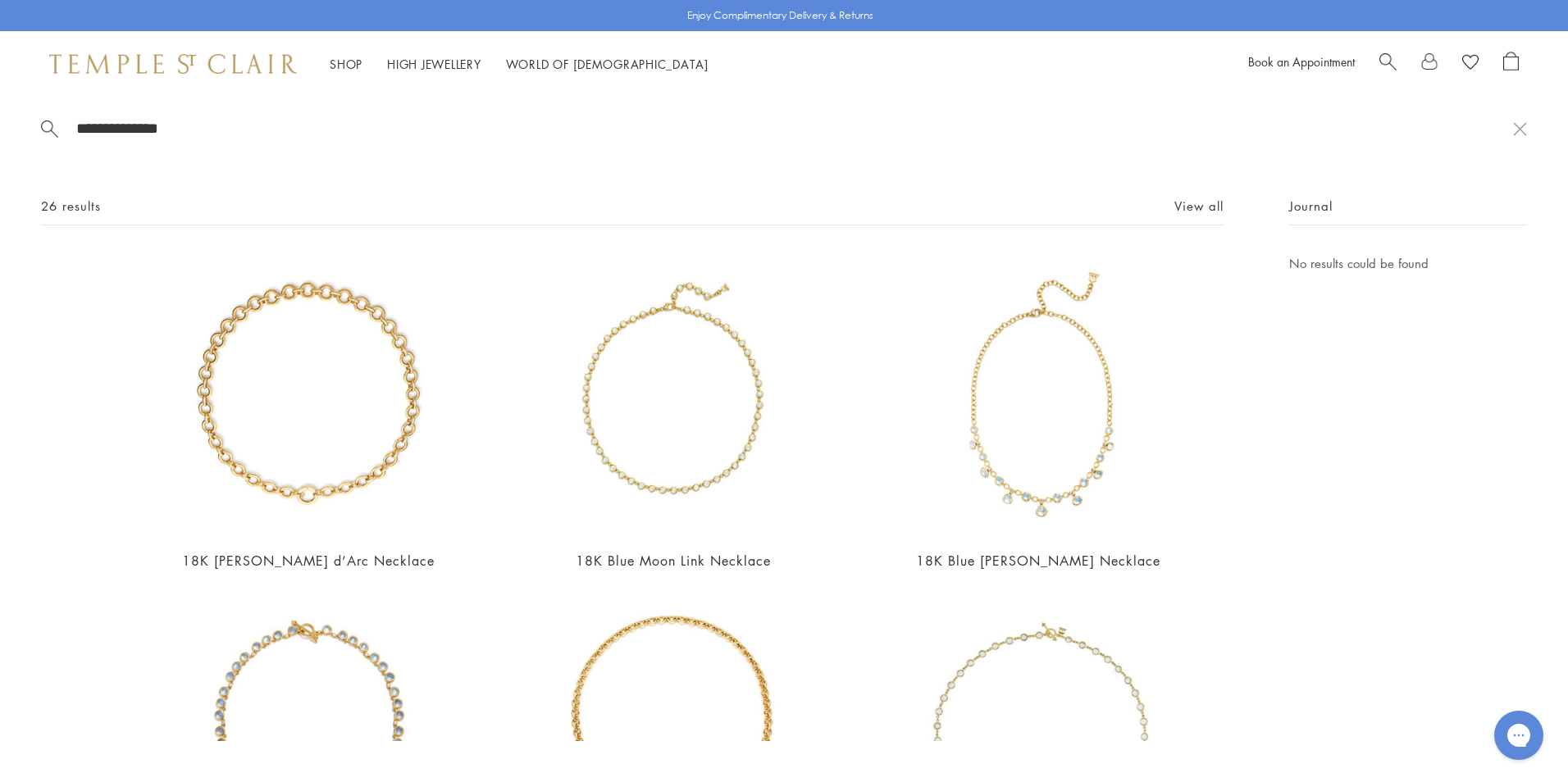 scroll, scrollTop: 0, scrollLeft: 0, axis: both 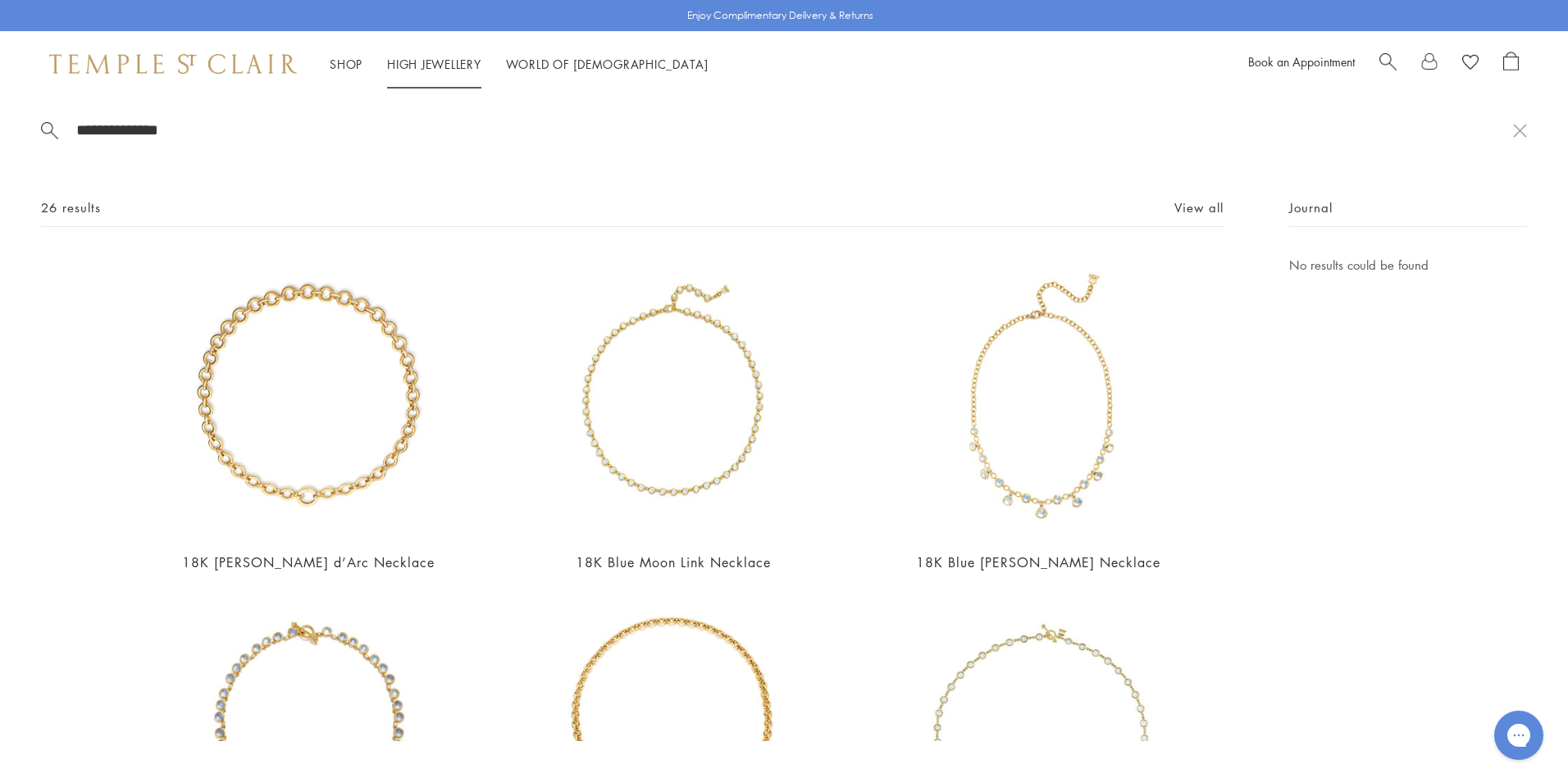 type on "**********" 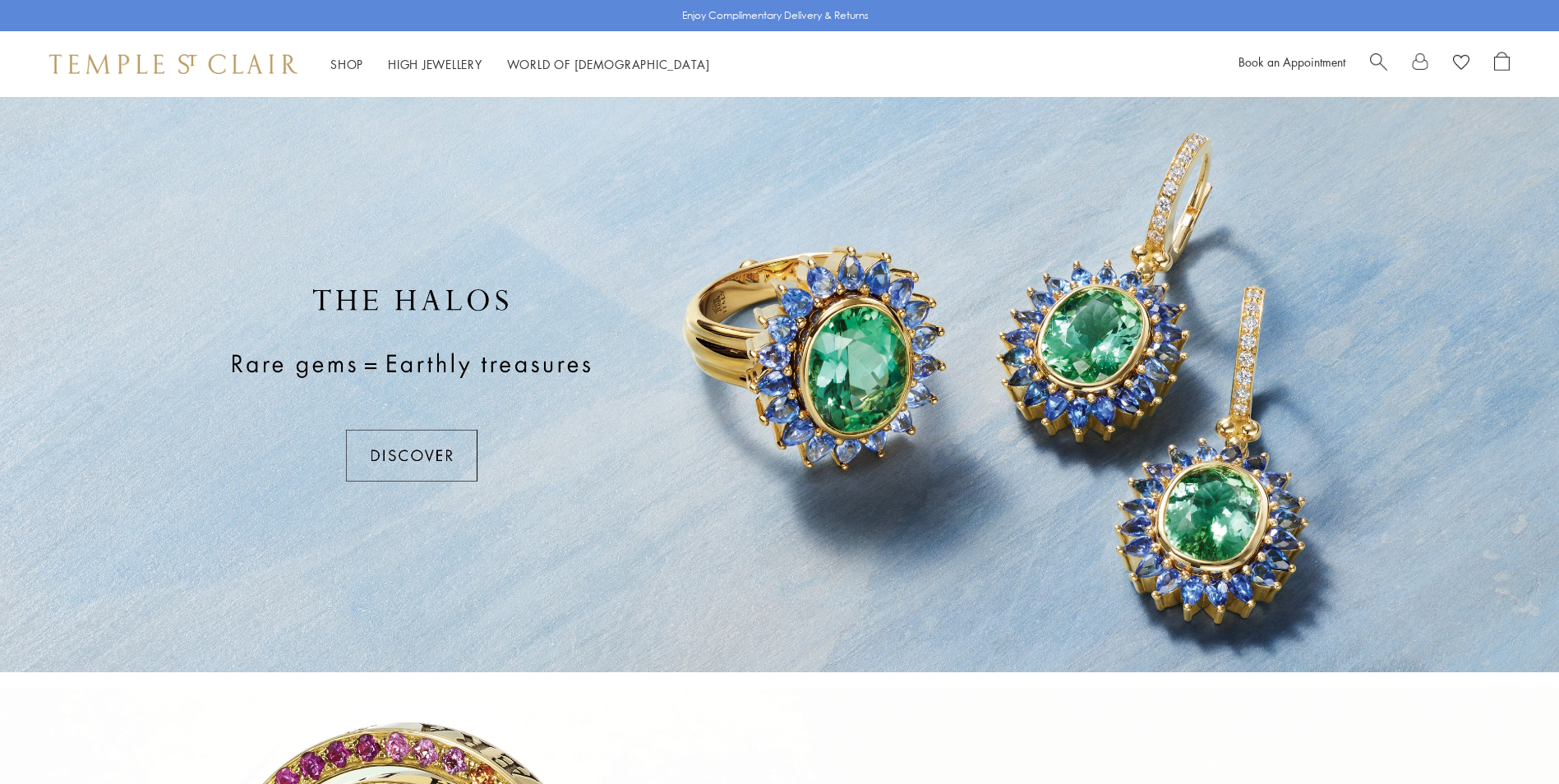 scroll, scrollTop: 0, scrollLeft: 0, axis: both 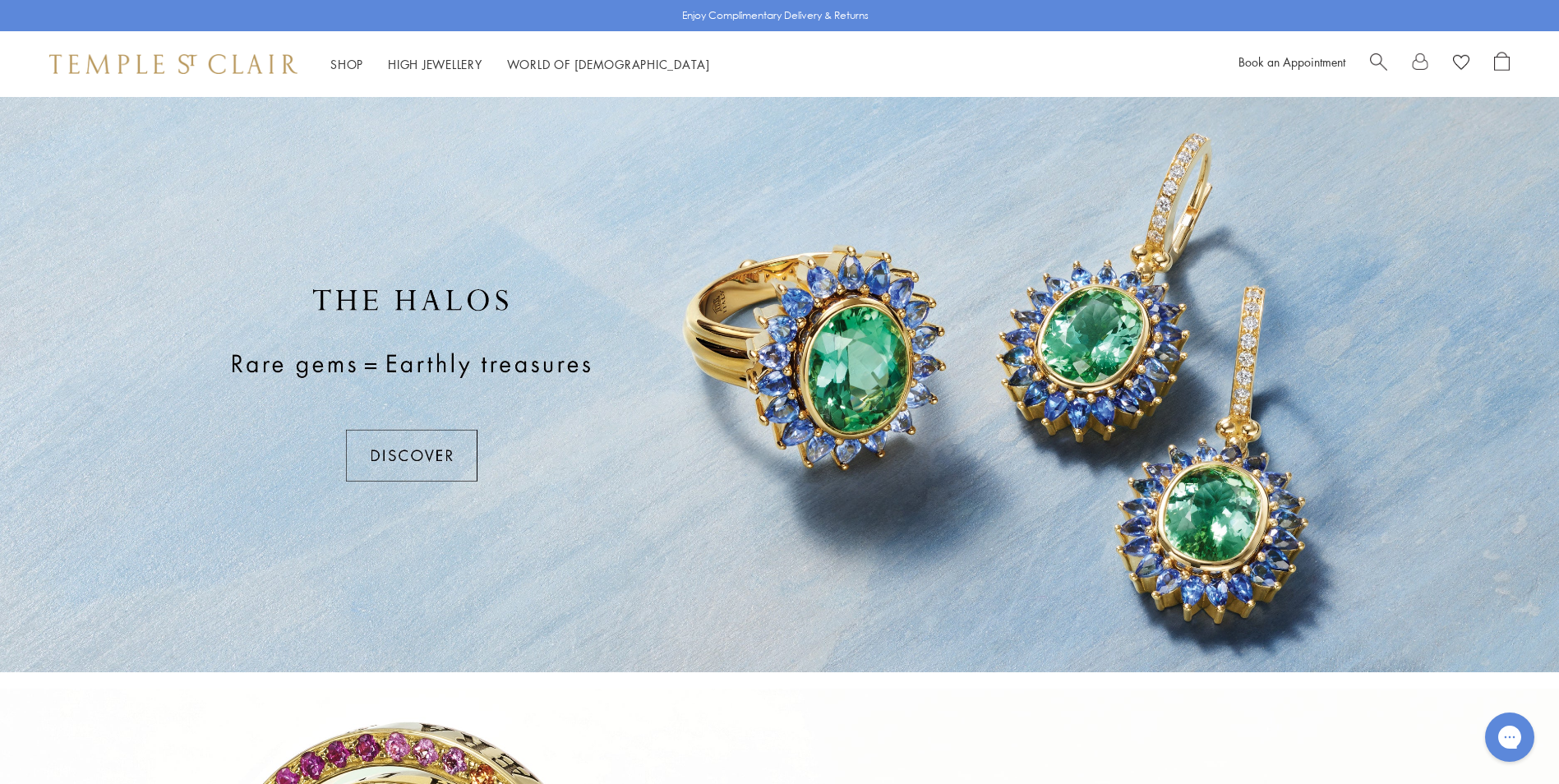 click at bounding box center (1378, 60) 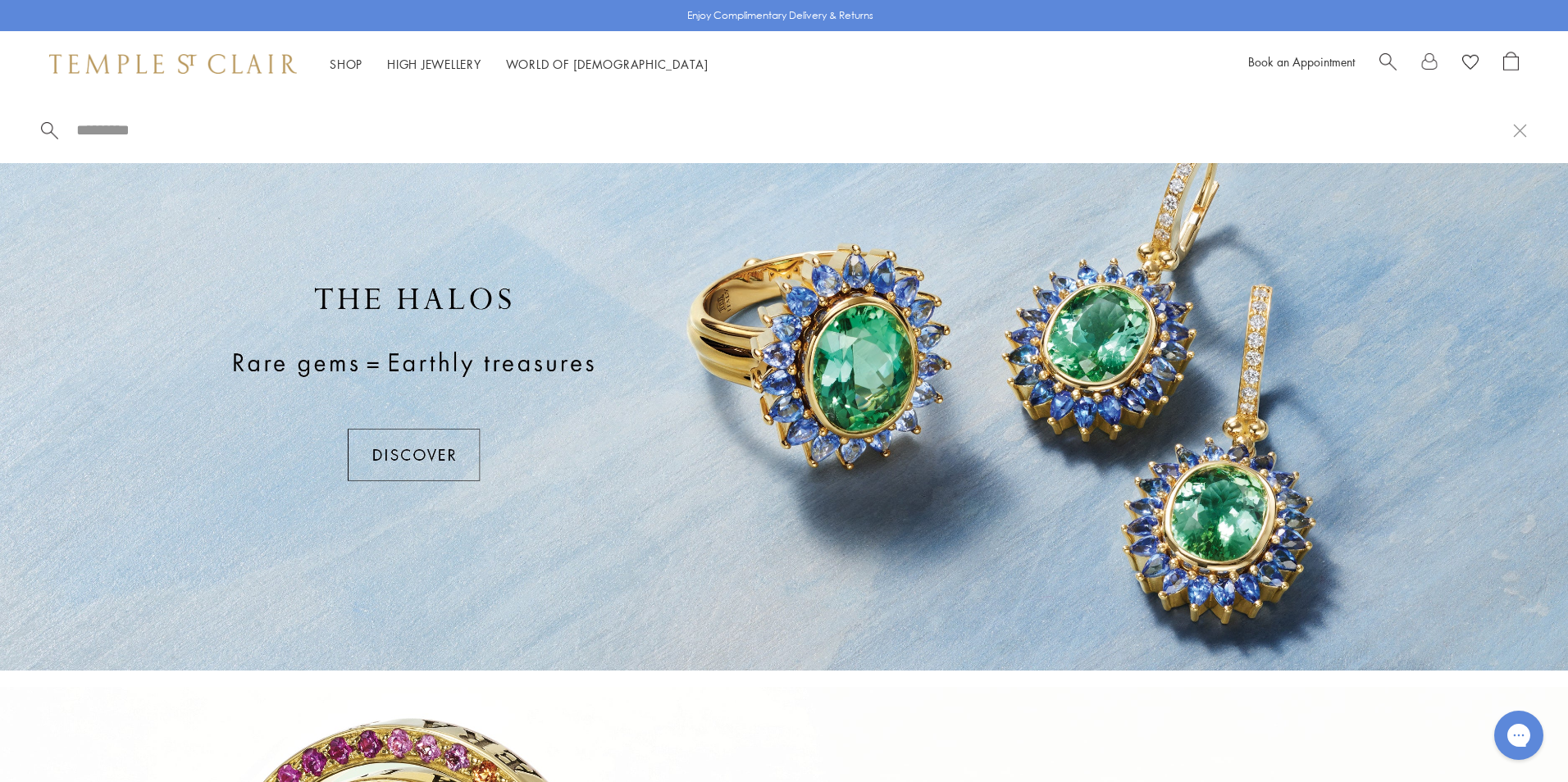 click at bounding box center [794, 130] 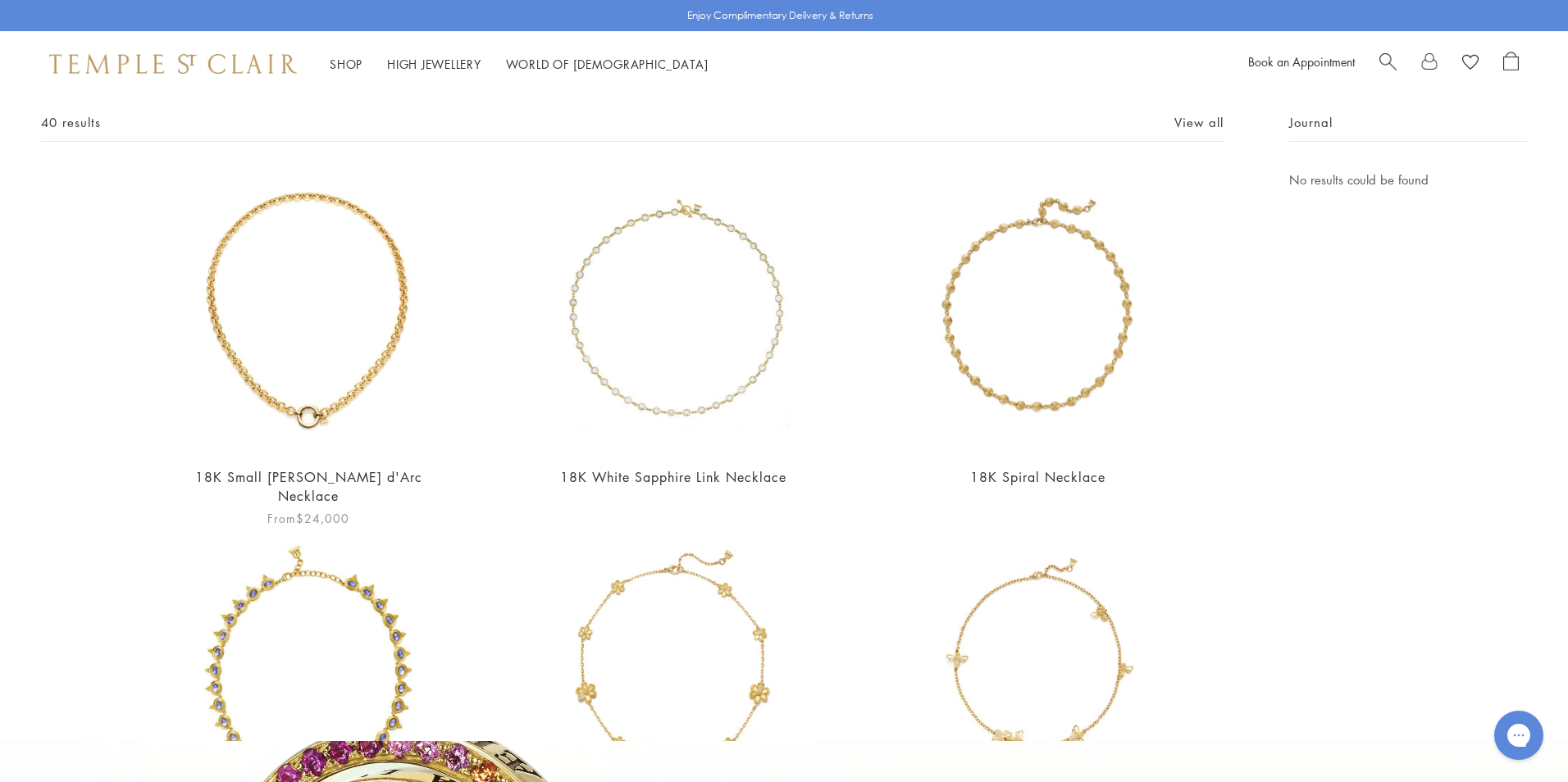 scroll, scrollTop: 20, scrollLeft: 0, axis: vertical 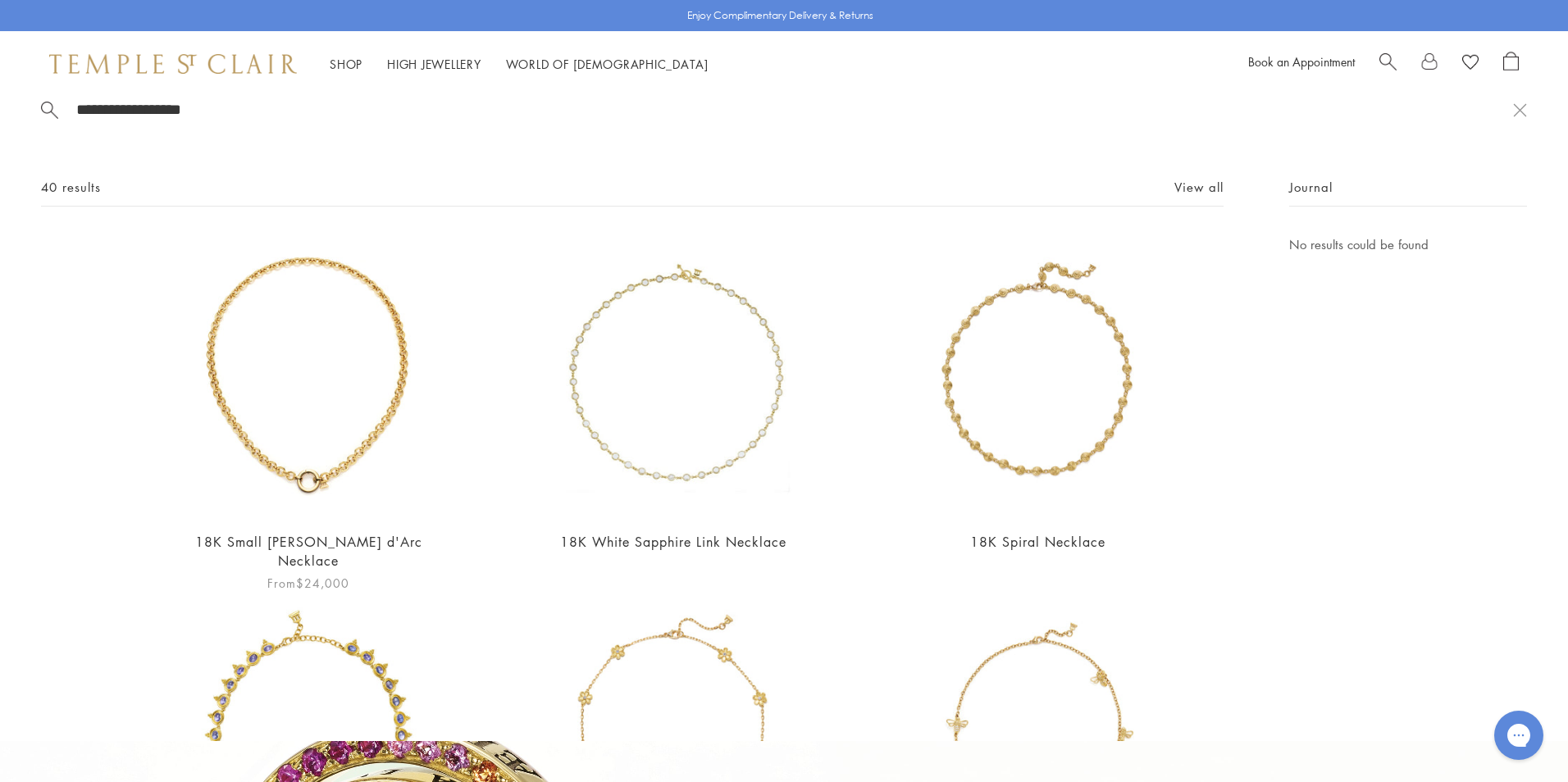 type on "**********" 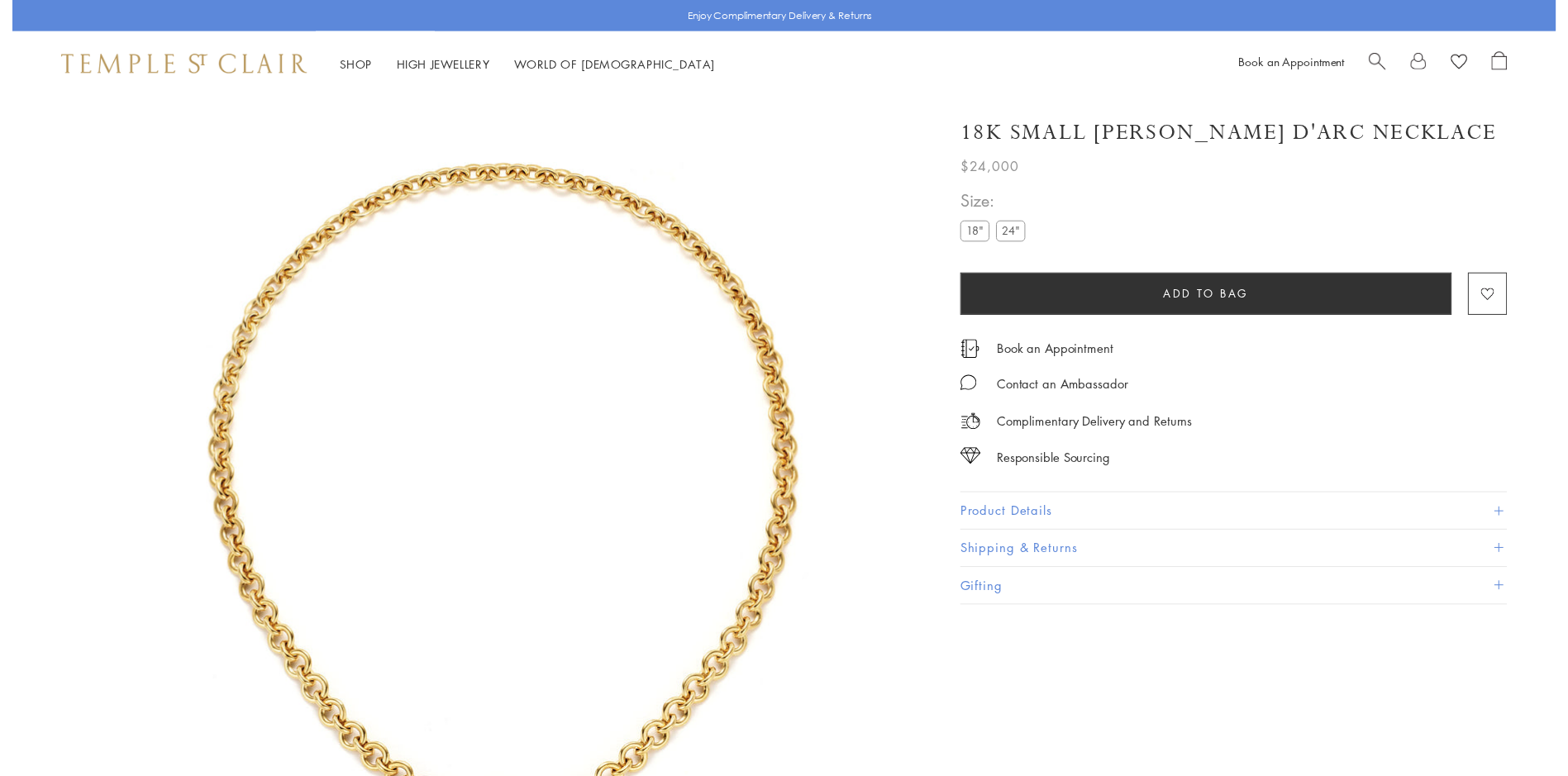 scroll, scrollTop: 0, scrollLeft: 0, axis: both 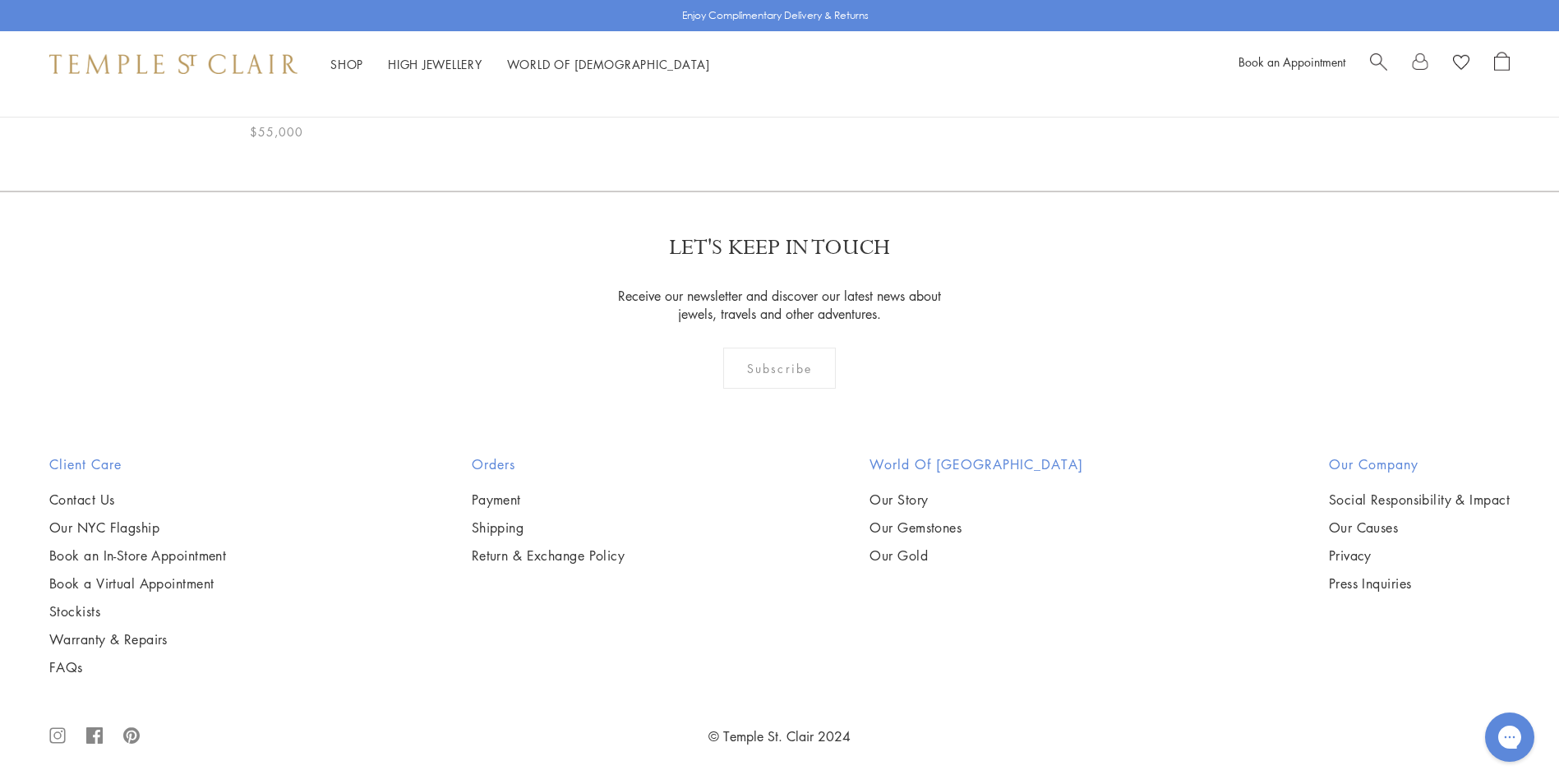 click at bounding box center (0, 0) 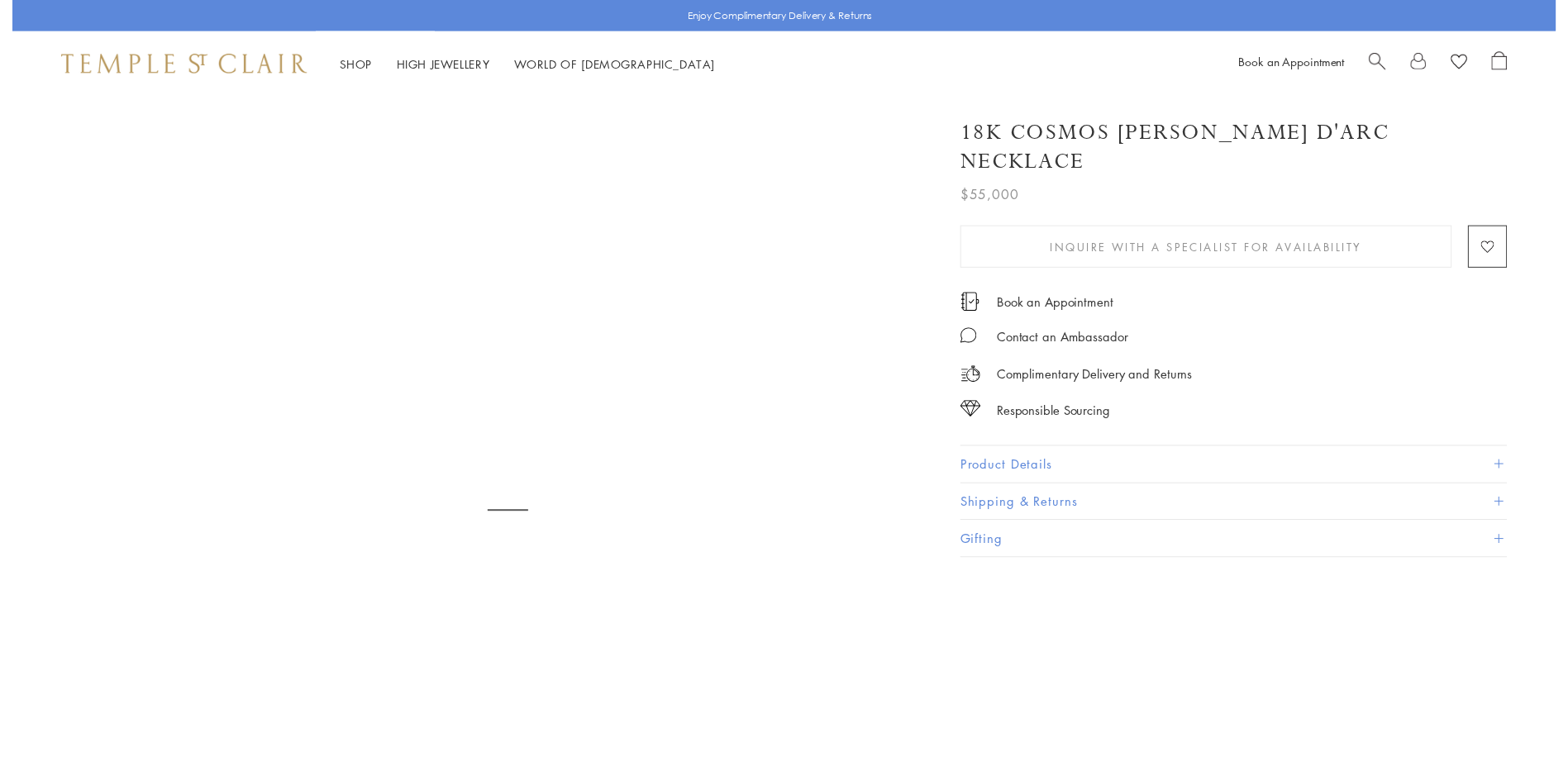 scroll, scrollTop: 0, scrollLeft: 0, axis: both 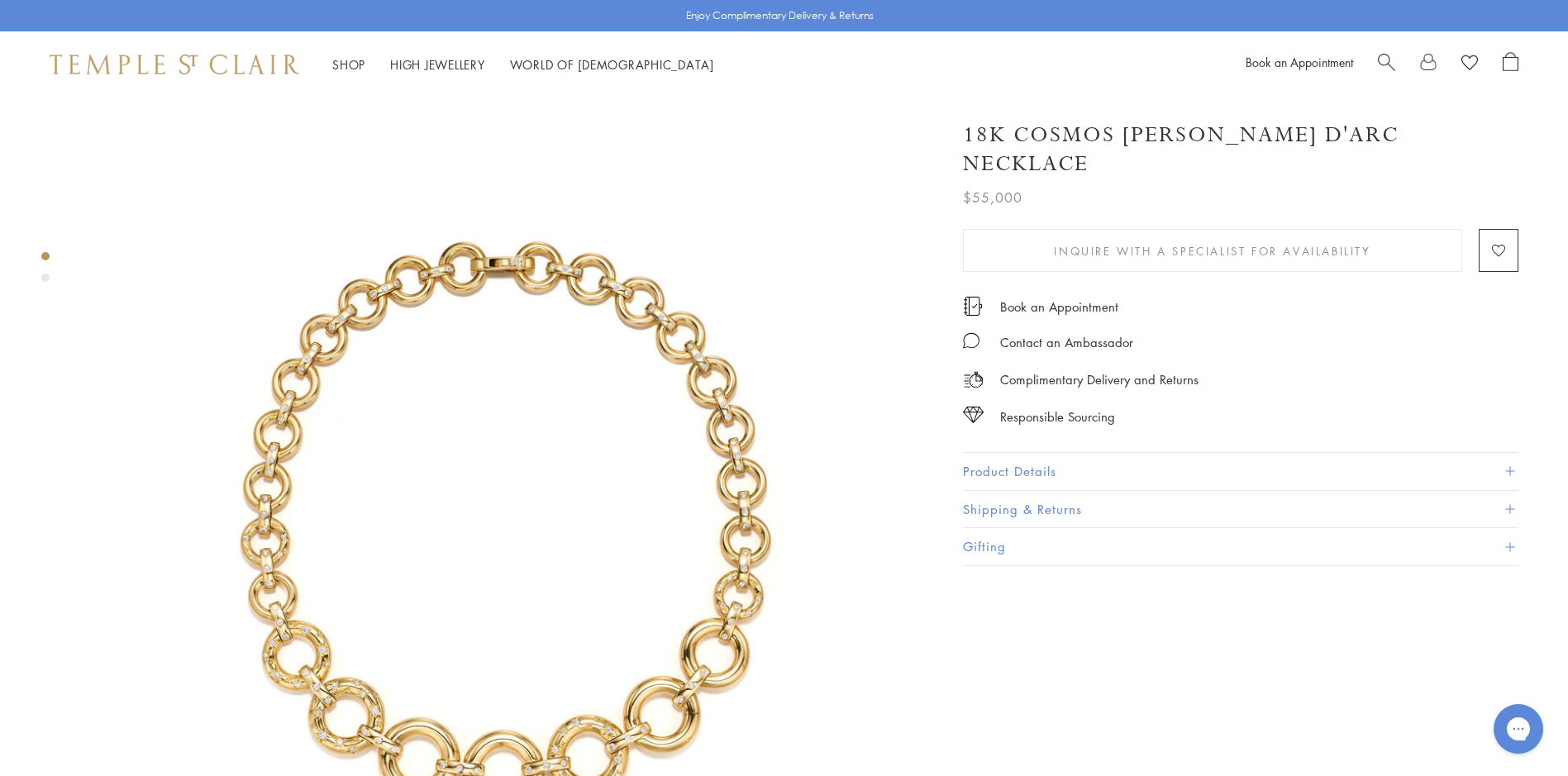 click on "Product Details" at bounding box center [1241, 471] 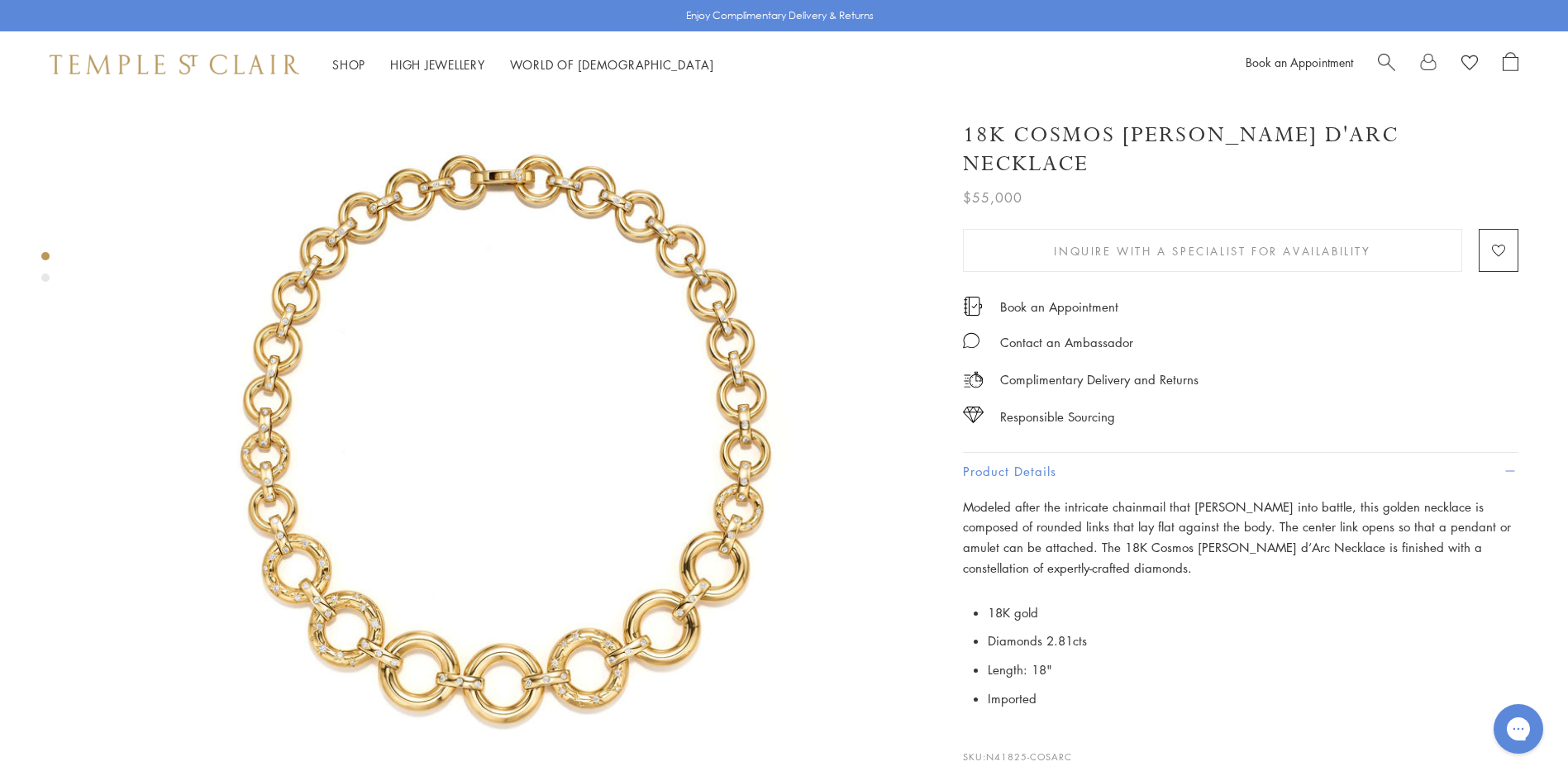 scroll, scrollTop: 83, scrollLeft: 0, axis: vertical 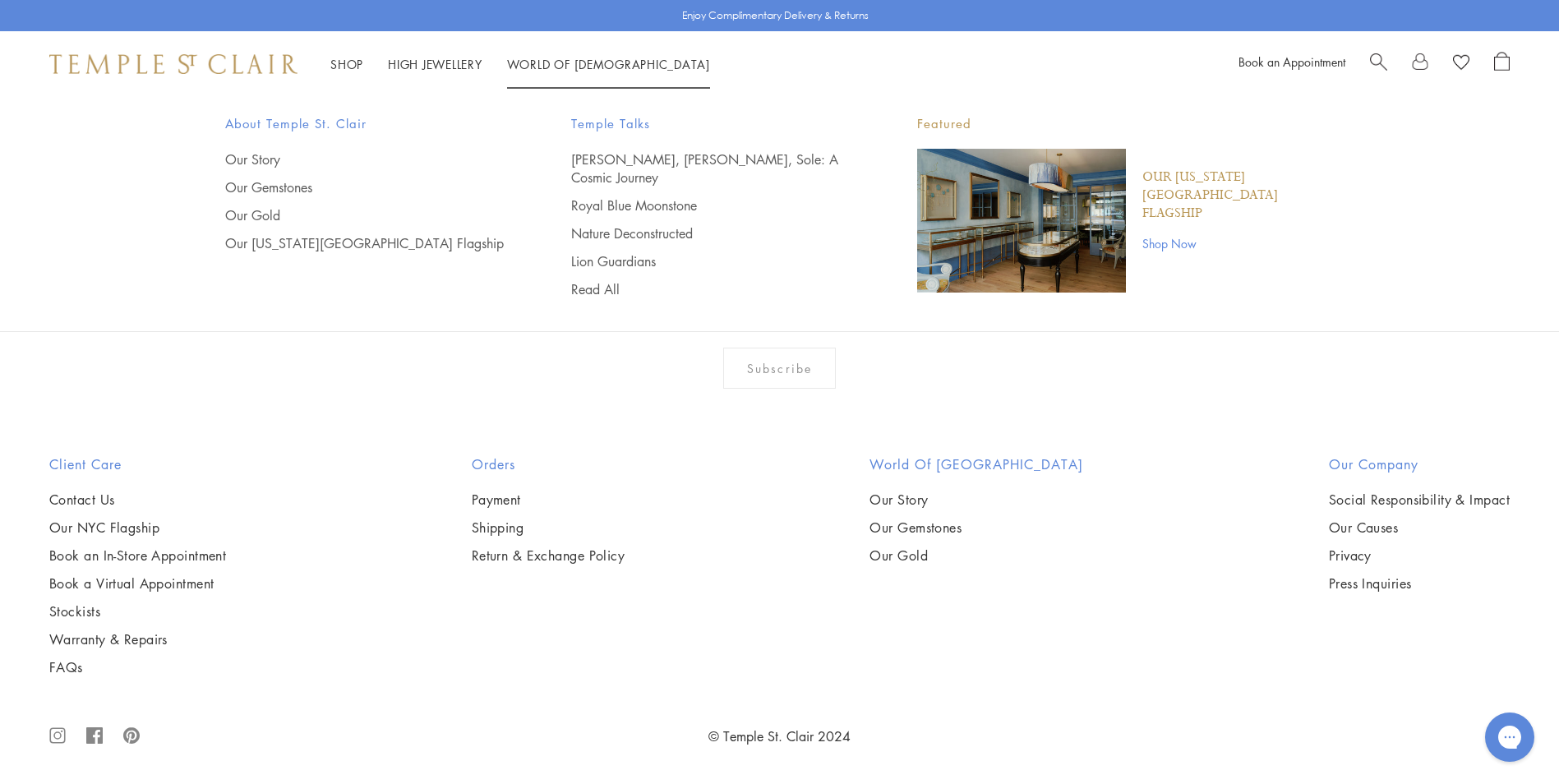 click at bounding box center [1378, 60] 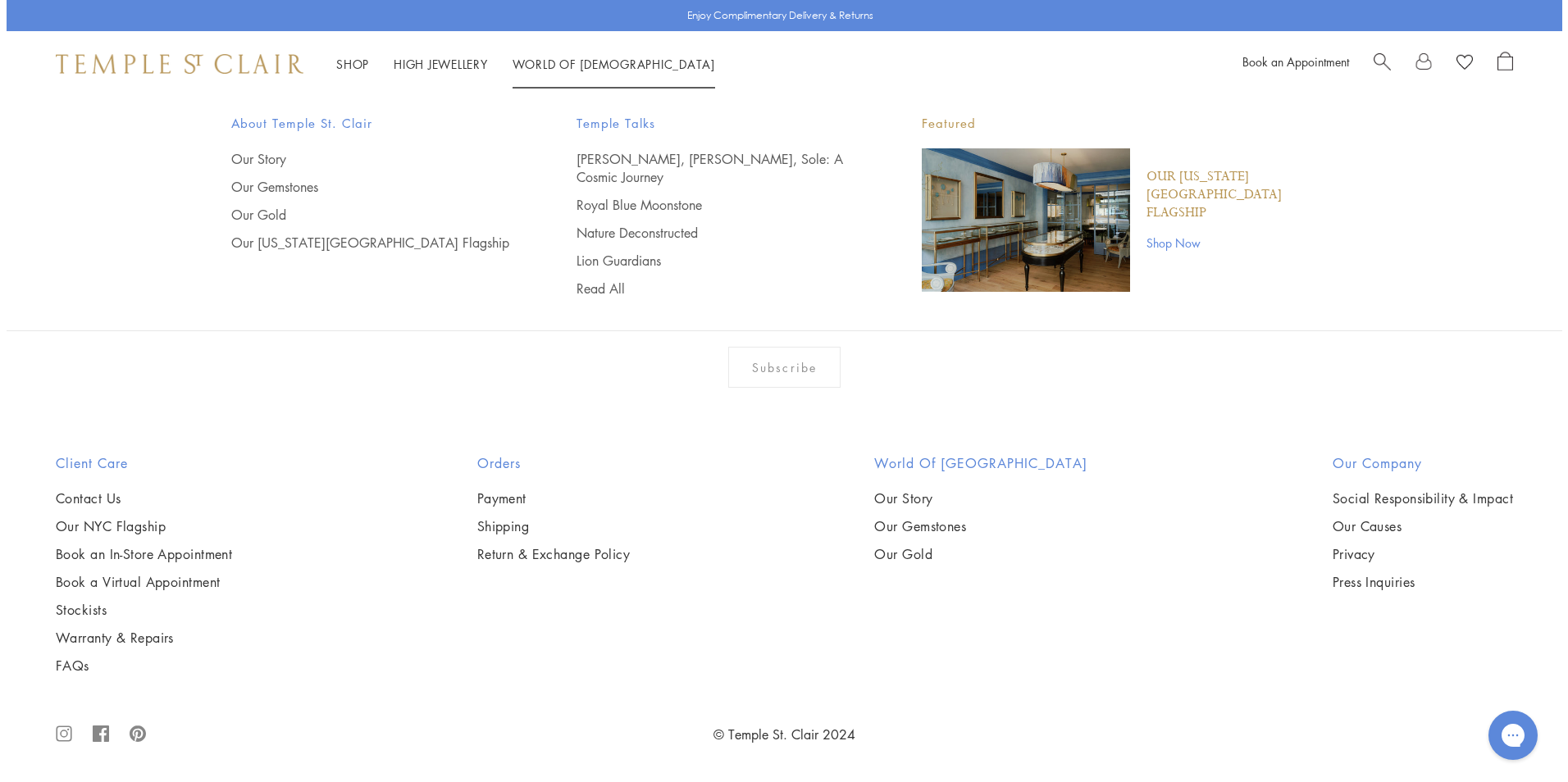 scroll, scrollTop: 2884, scrollLeft: 0, axis: vertical 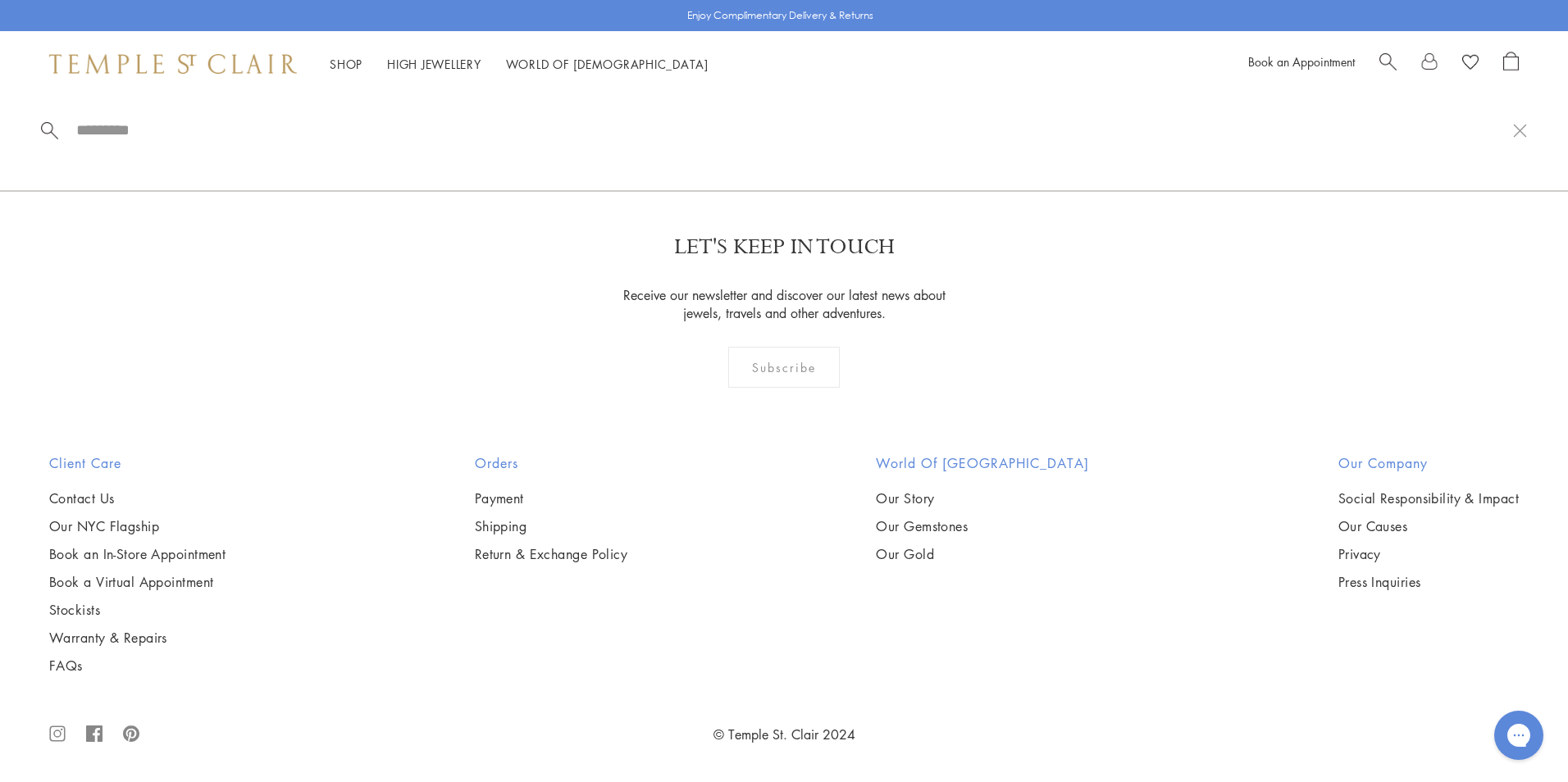click at bounding box center [794, 130] 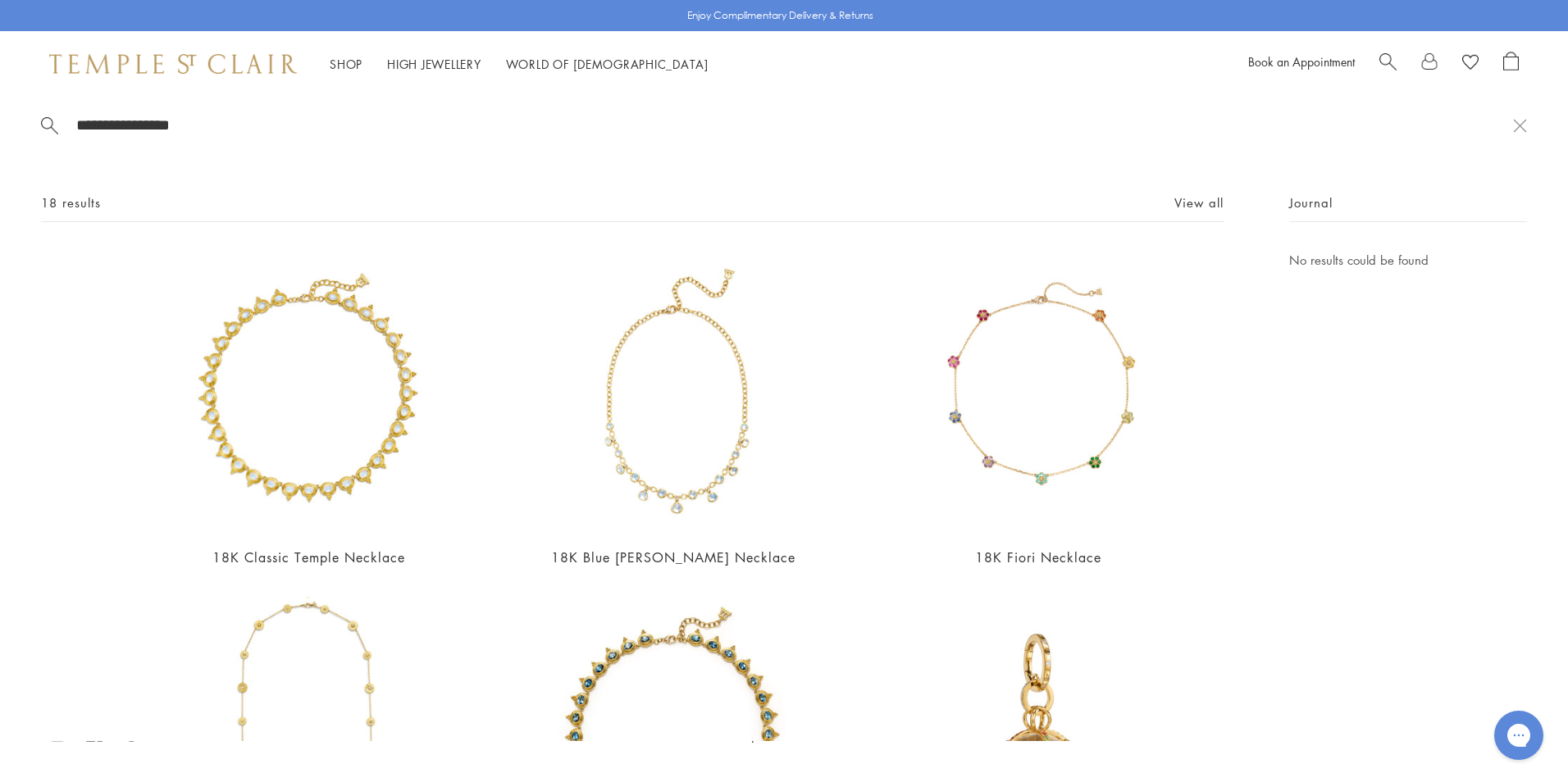 scroll, scrollTop: 0, scrollLeft: 0, axis: both 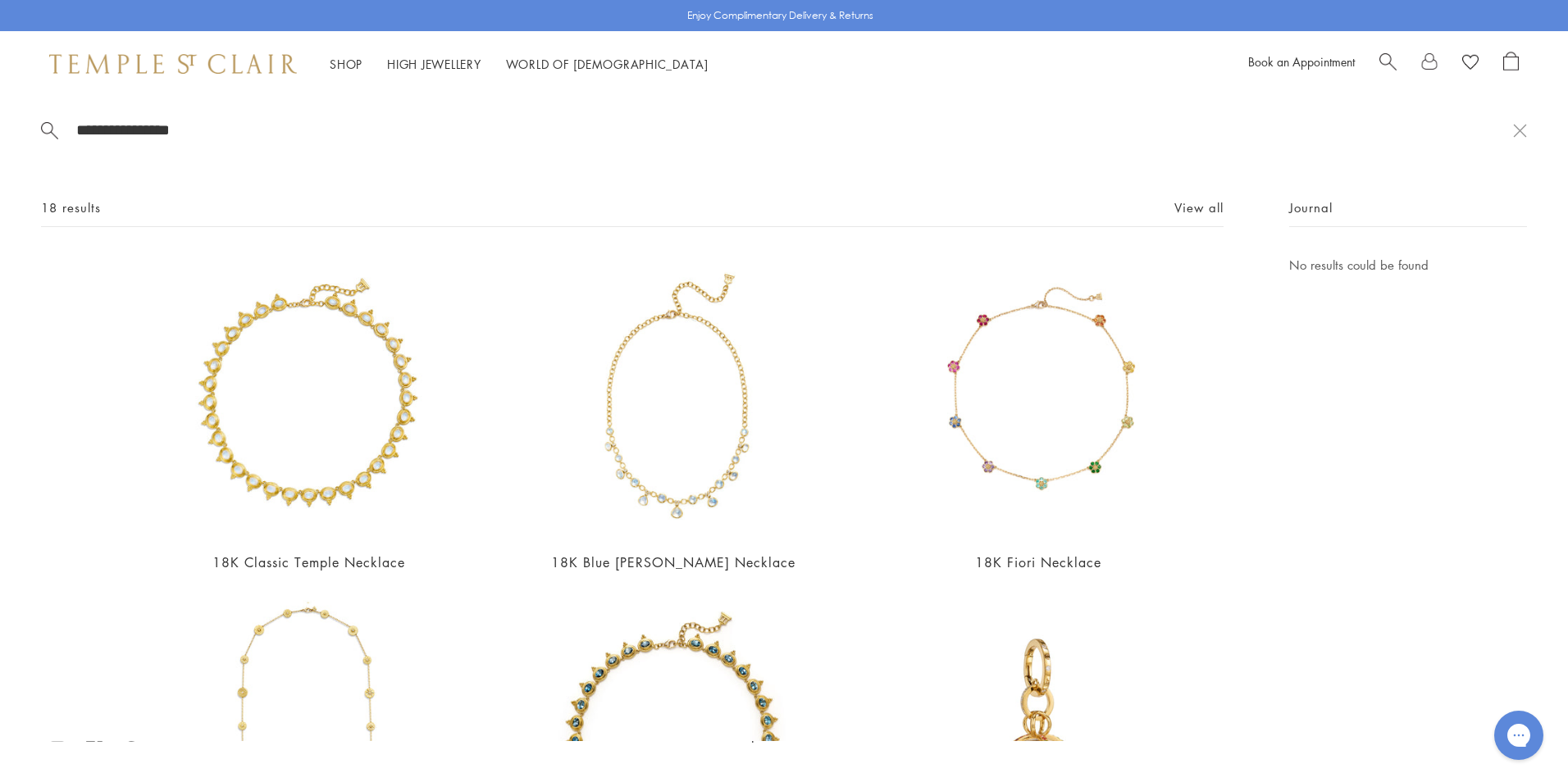 drag, startPoint x: 235, startPoint y: 134, endPoint x: -31, endPoint y: 131, distance: 266.0169 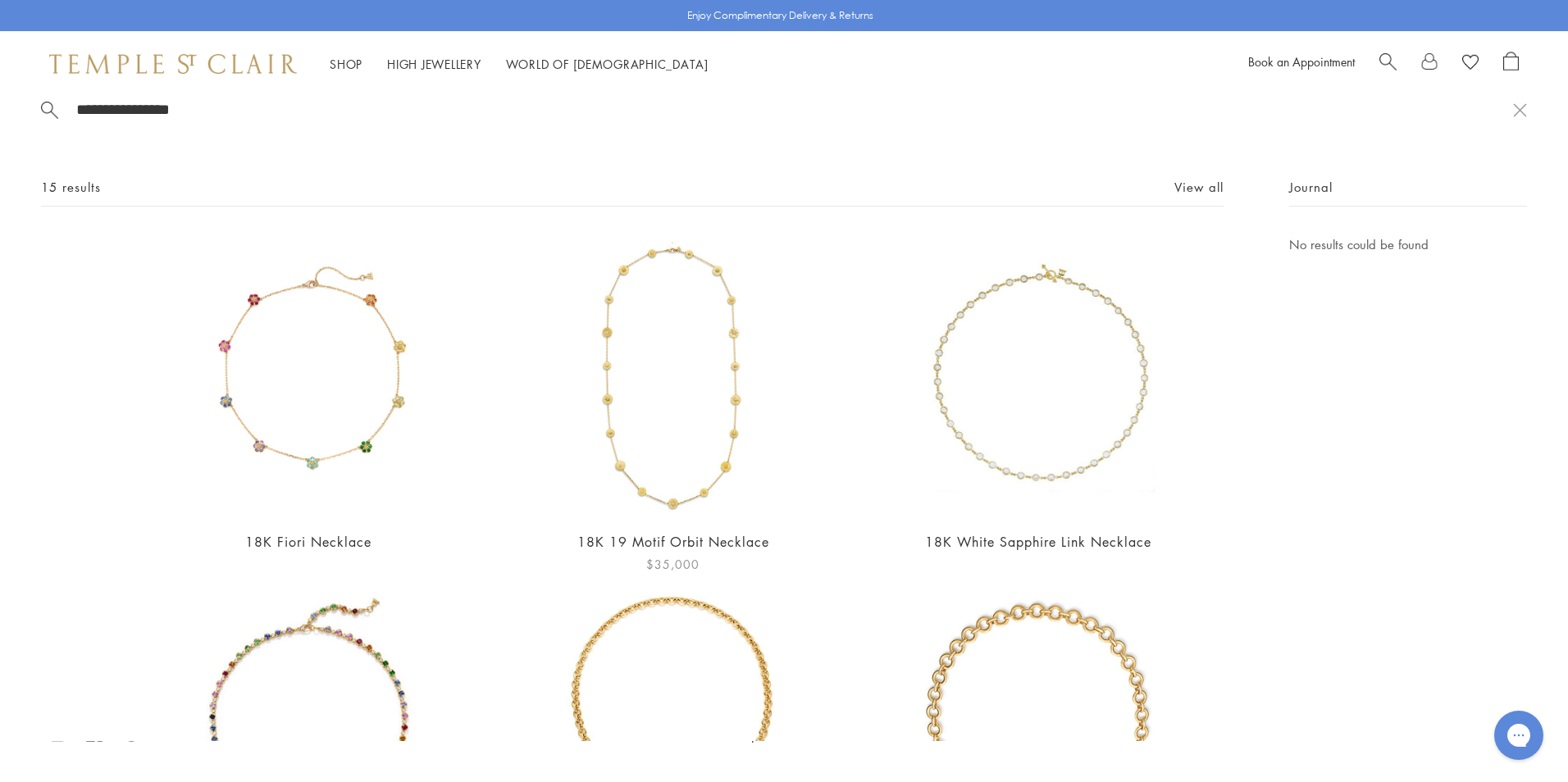 scroll, scrollTop: 0, scrollLeft: 0, axis: both 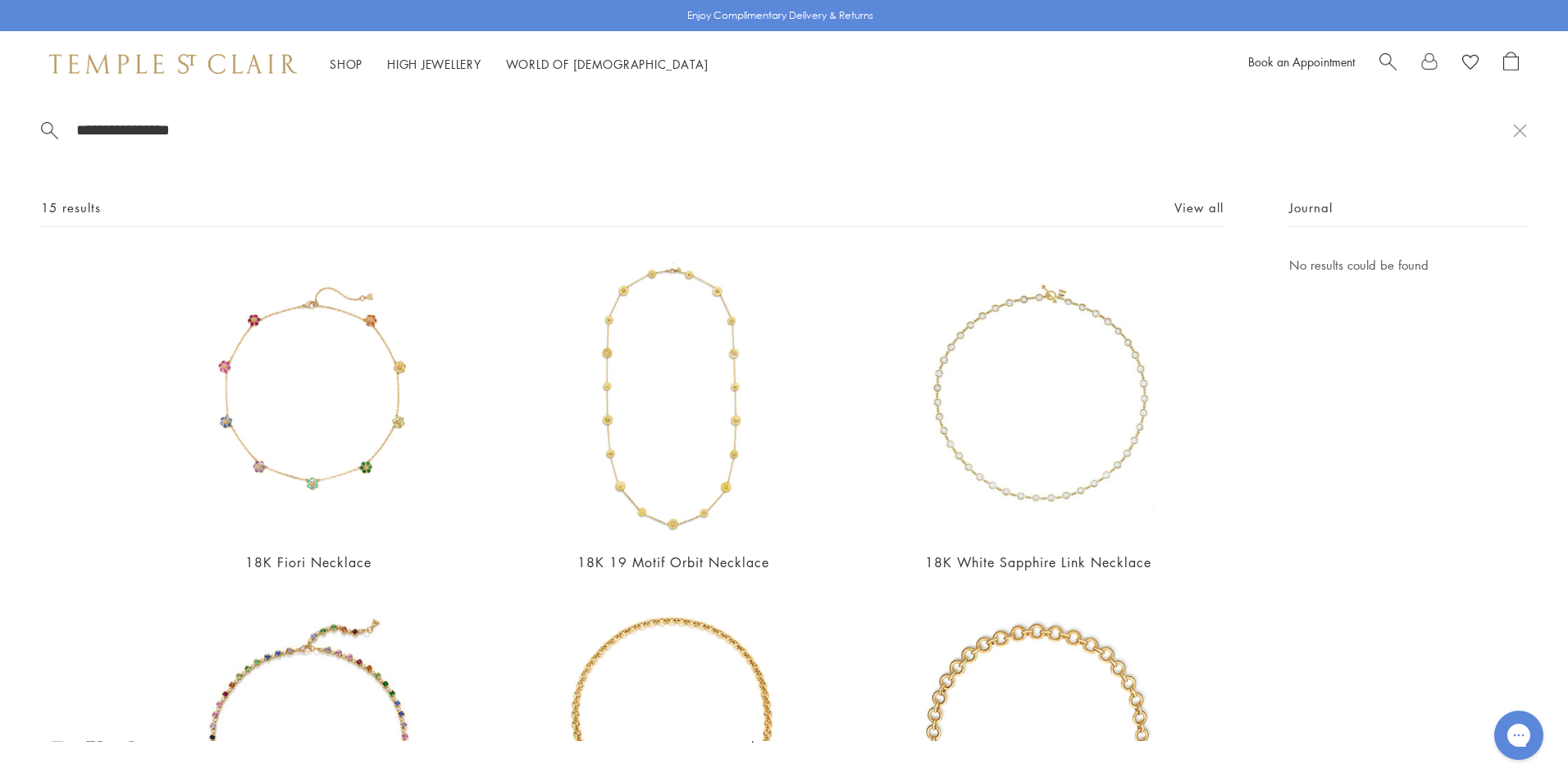 drag, startPoint x: 224, startPoint y: 131, endPoint x: -9, endPoint y: 164, distance: 235.32531 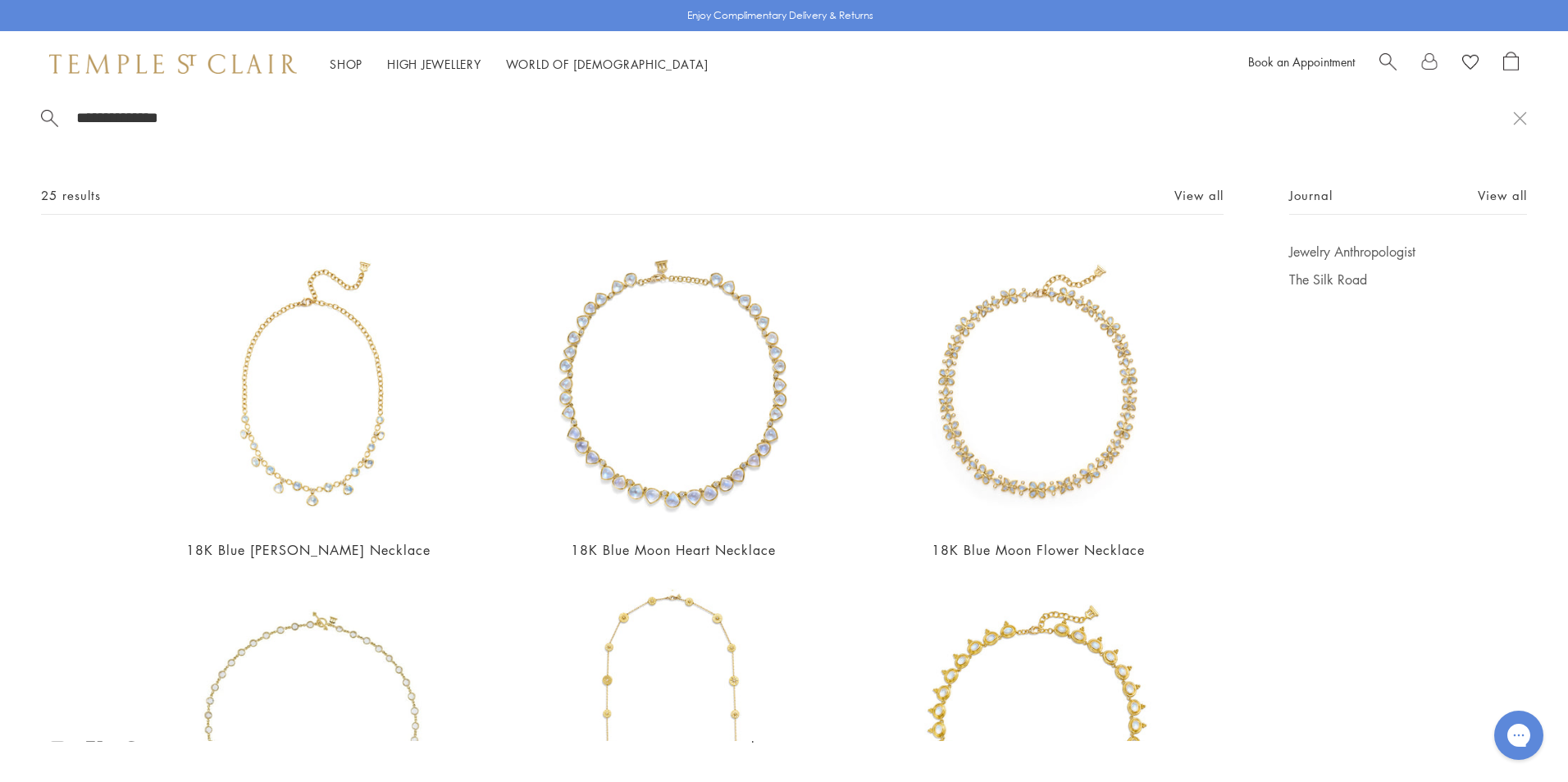 scroll, scrollTop: 0, scrollLeft: 0, axis: both 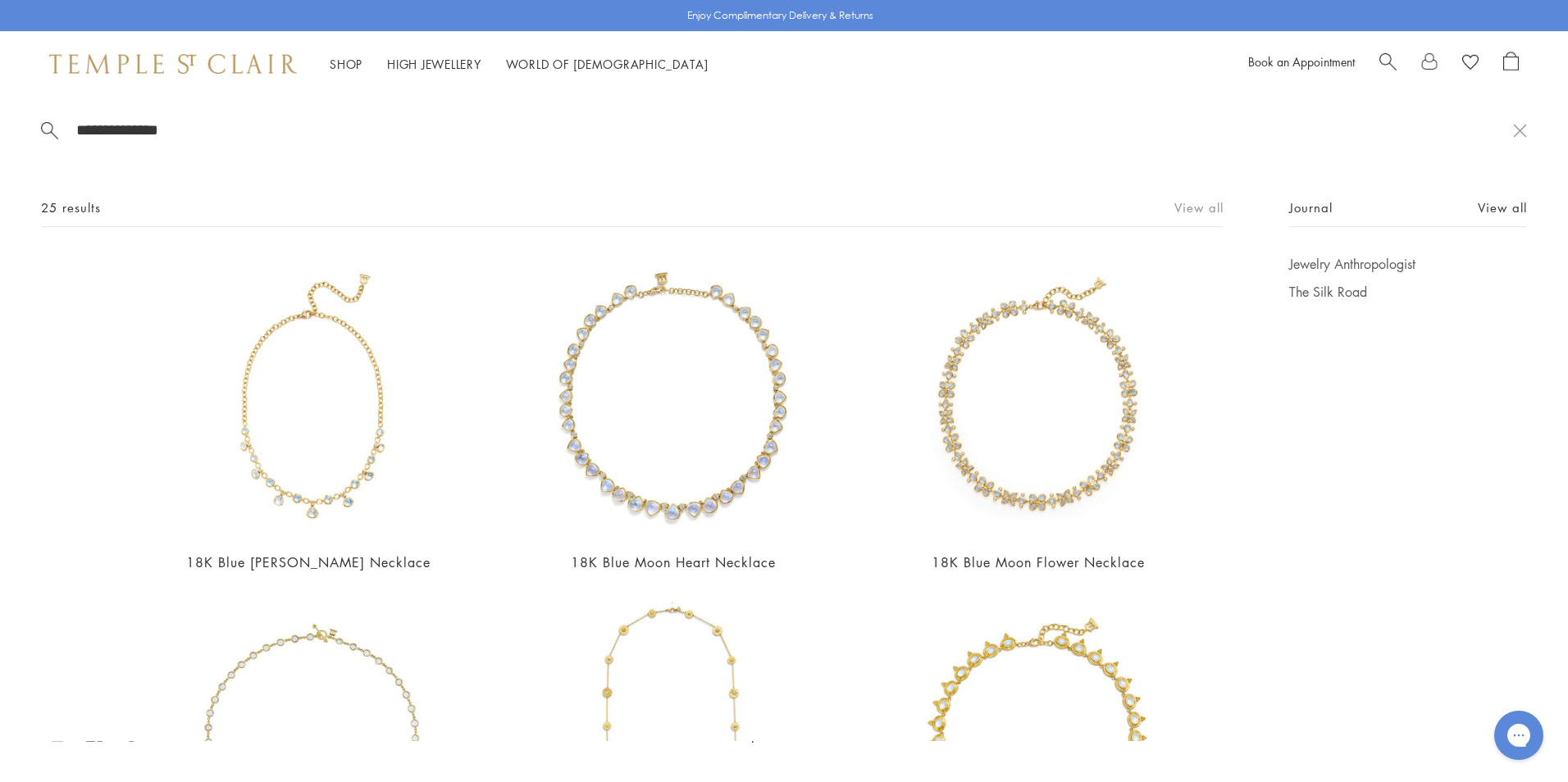 type on "**********" 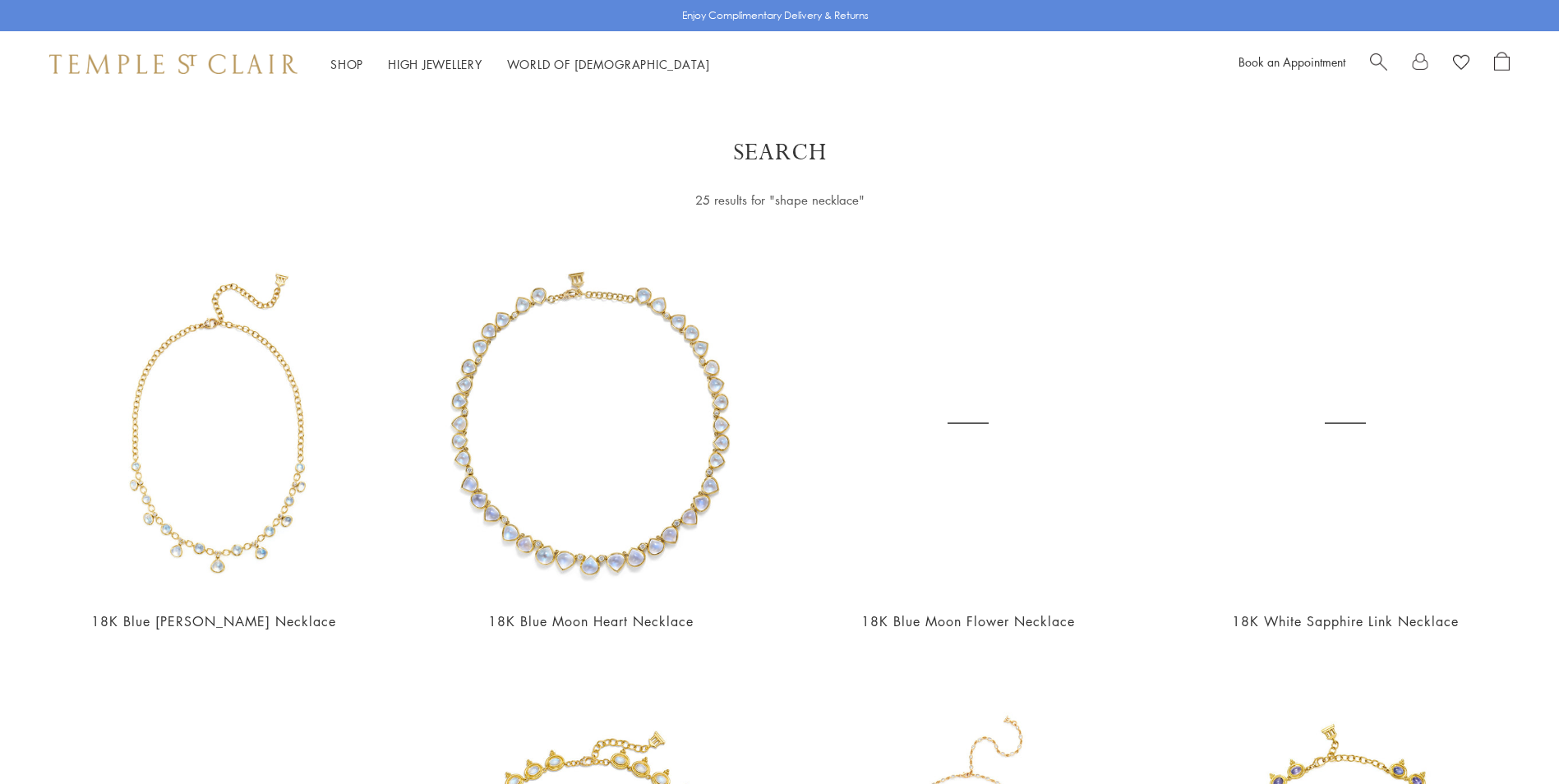 scroll, scrollTop: 0, scrollLeft: 0, axis: both 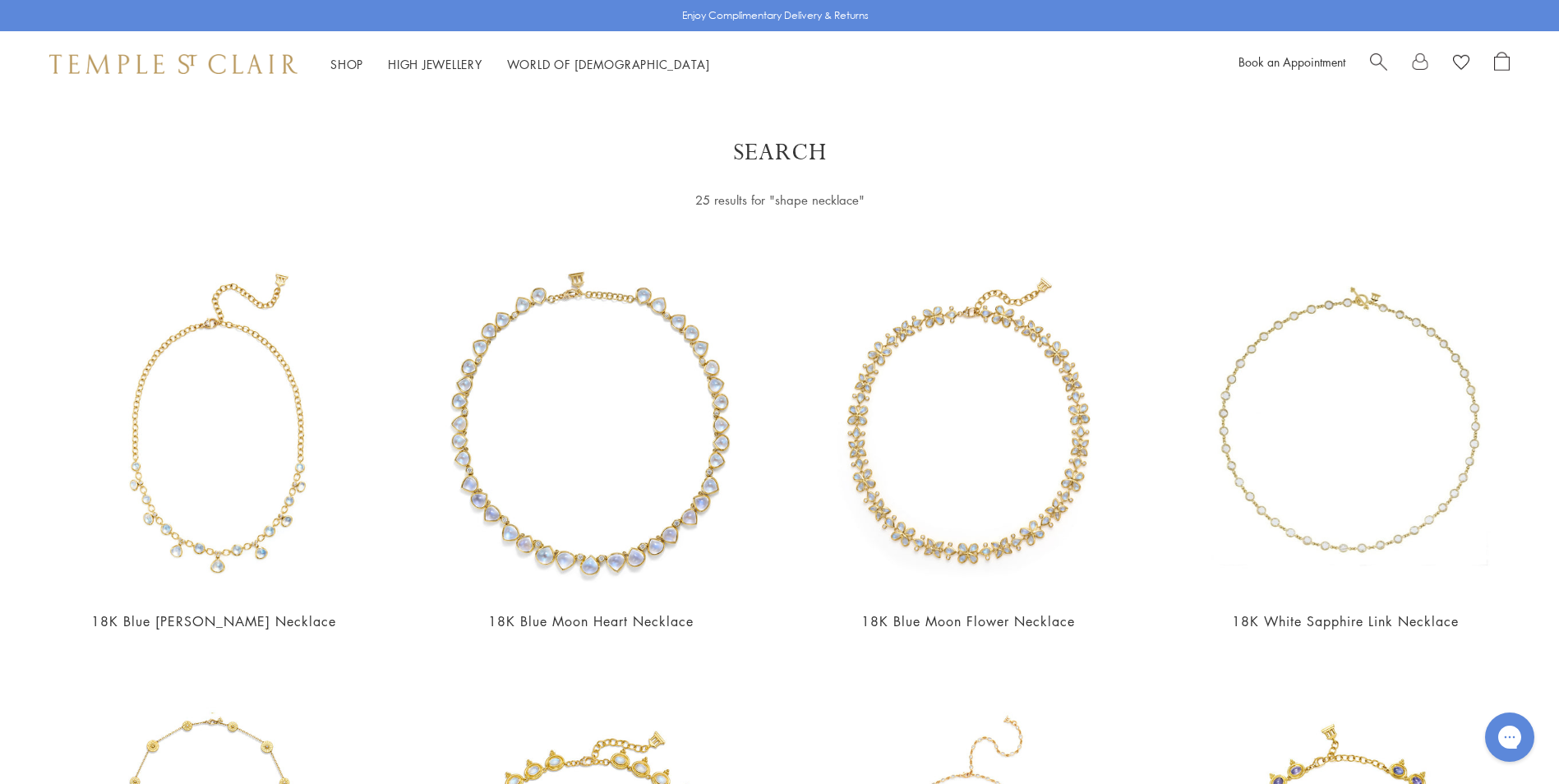 click at bounding box center (1378, 60) 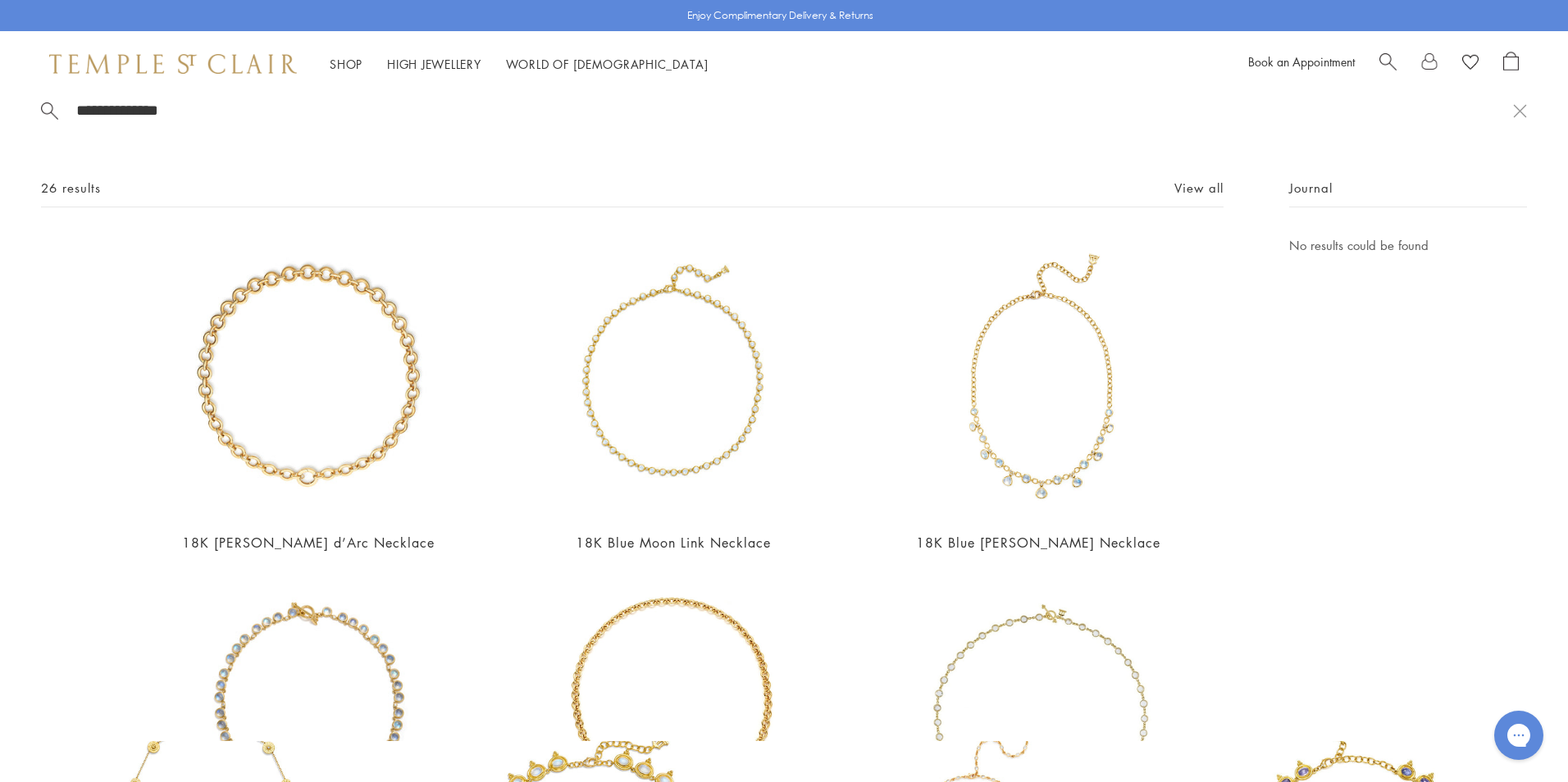 scroll, scrollTop: 0, scrollLeft: 0, axis: both 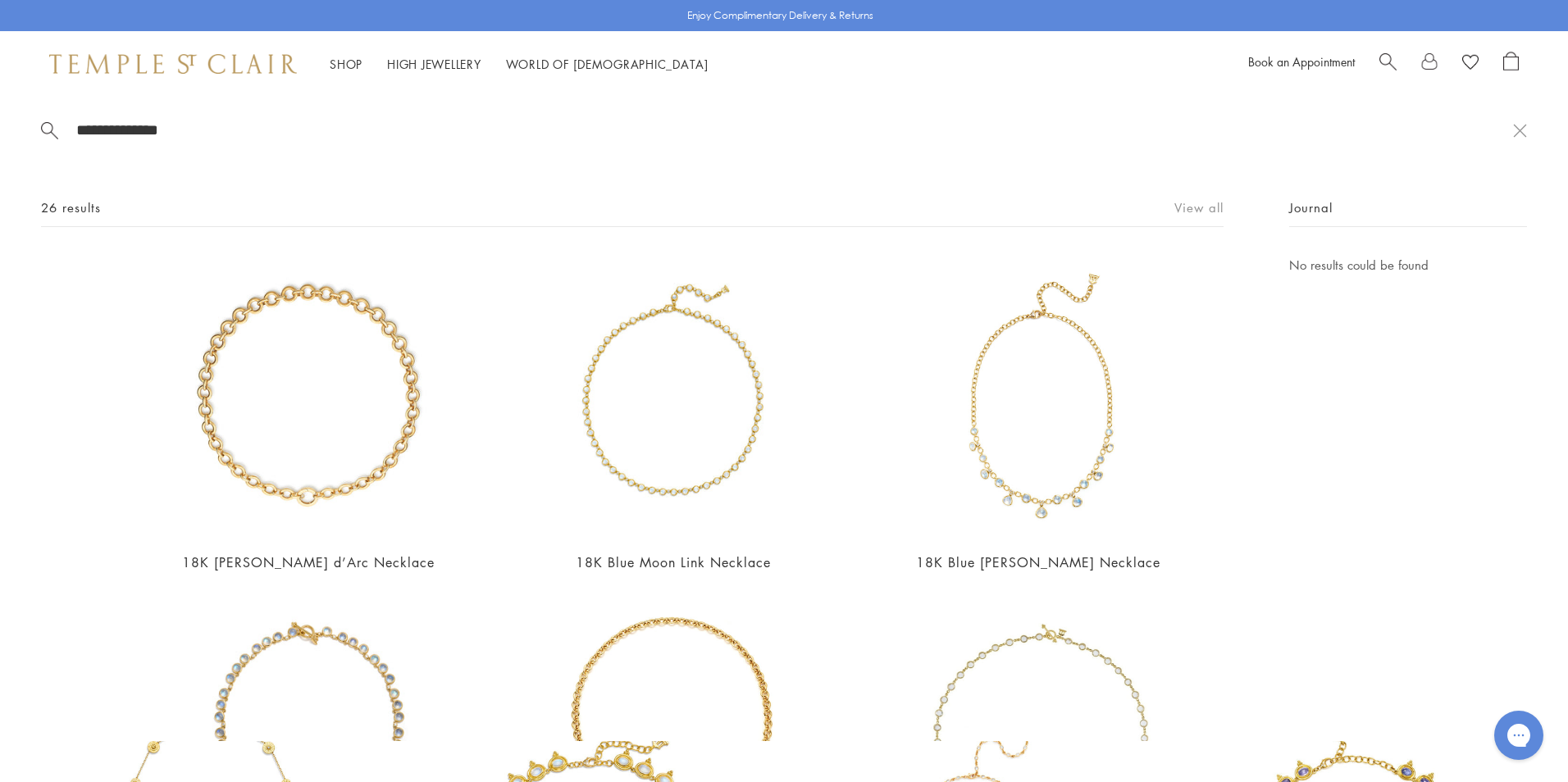 type on "**********" 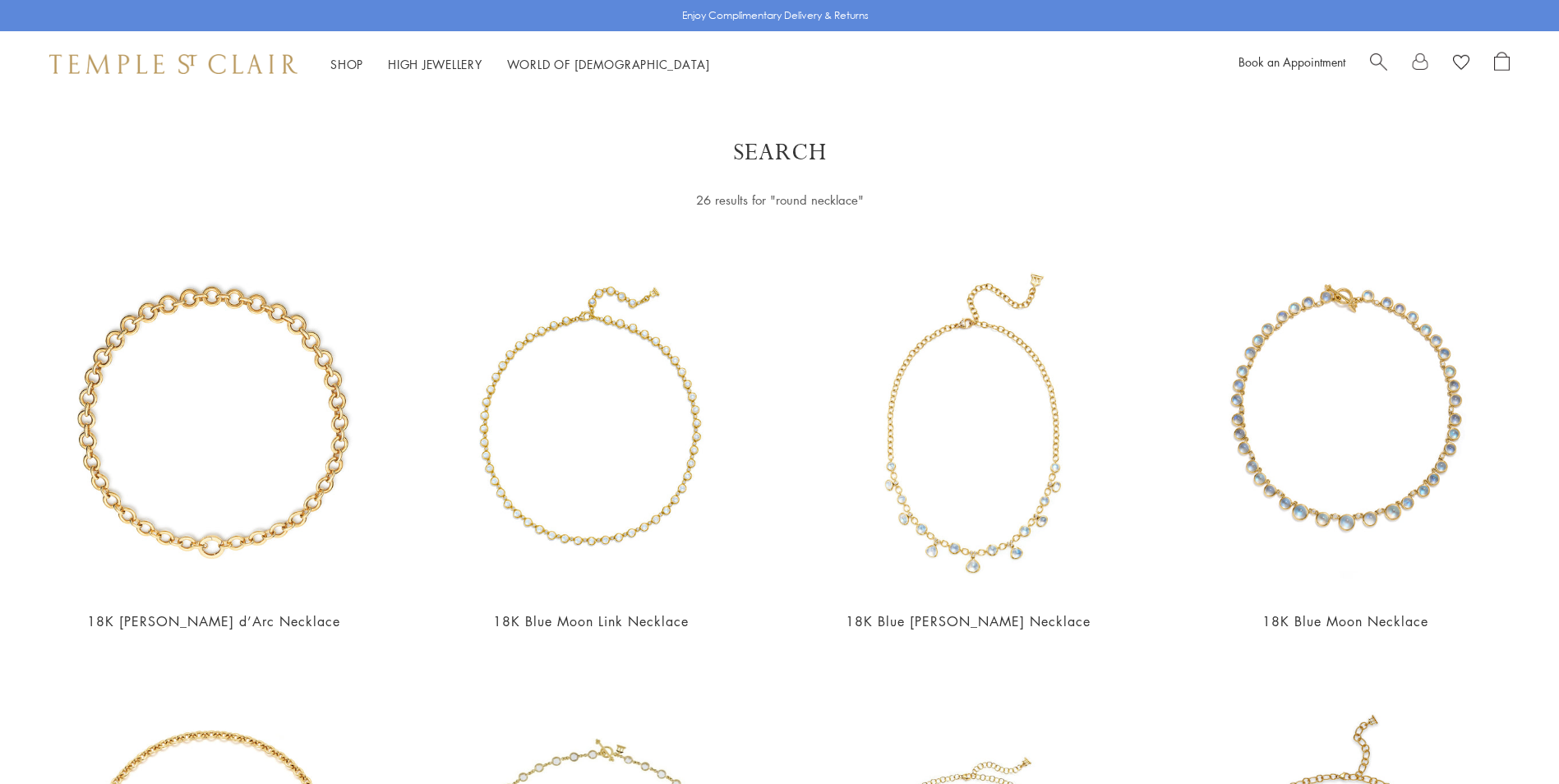 scroll, scrollTop: 411, scrollLeft: 0, axis: vertical 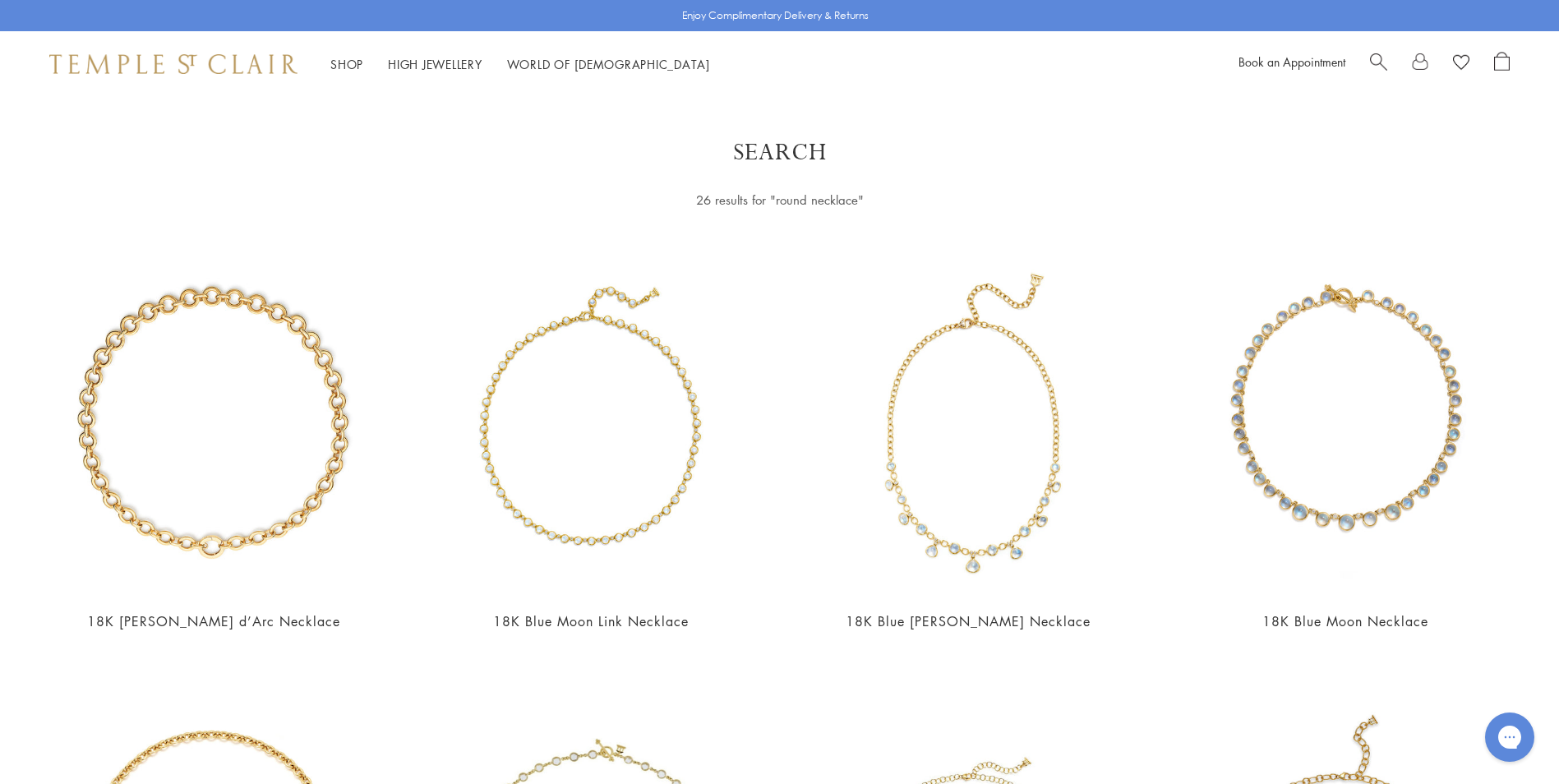 click at bounding box center (1378, 60) 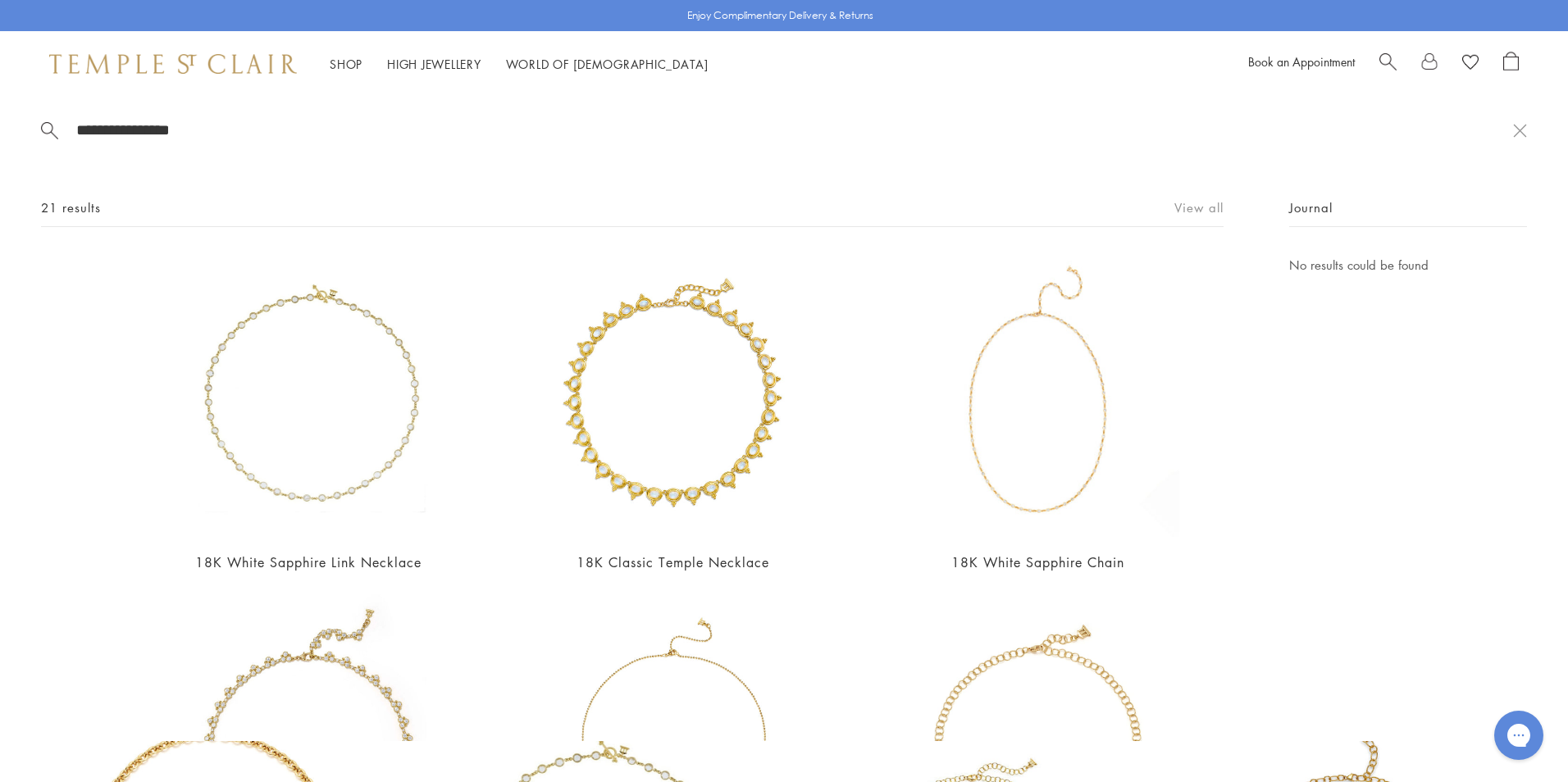 type on "**********" 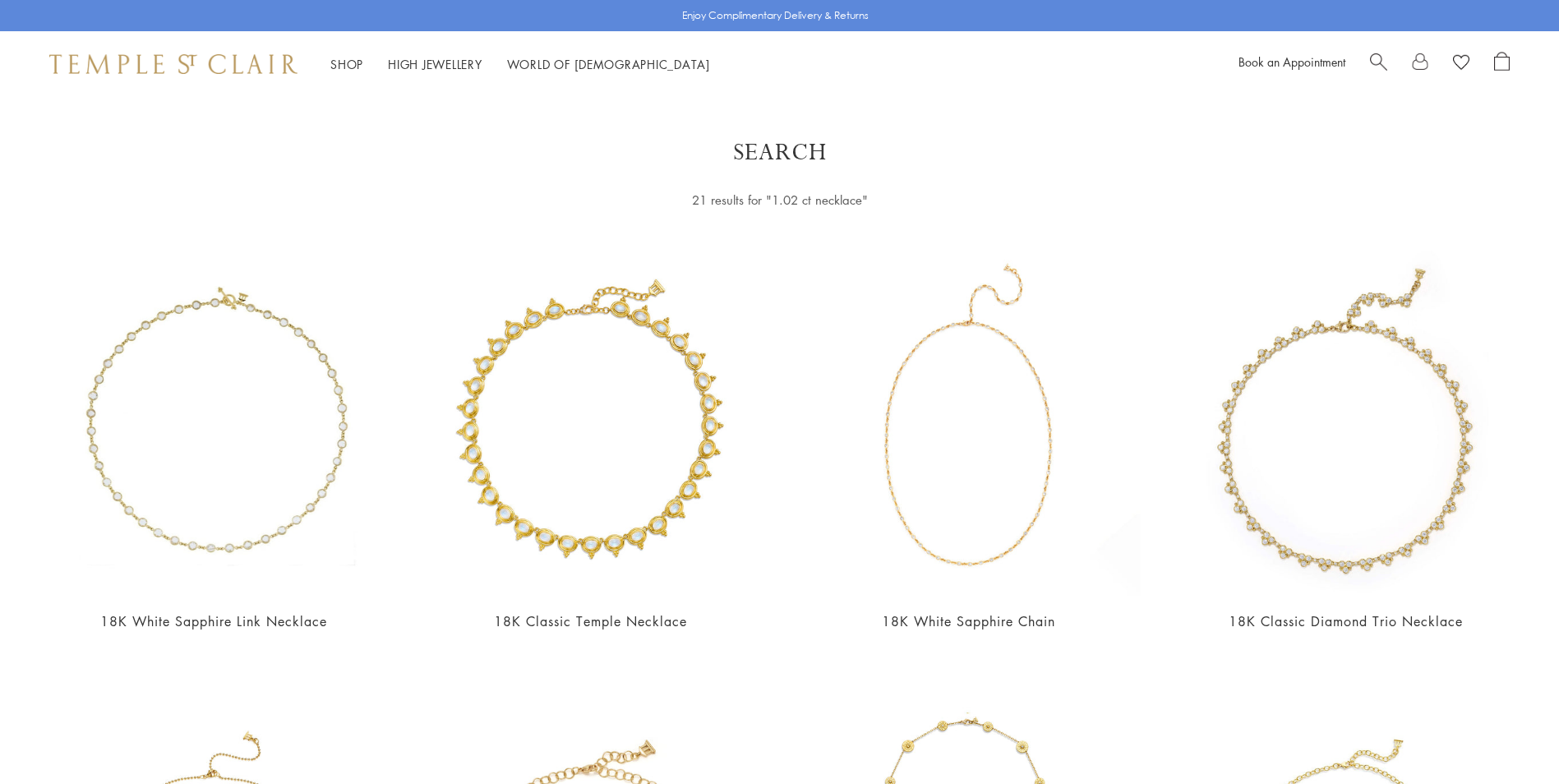 scroll, scrollTop: 0, scrollLeft: 0, axis: both 